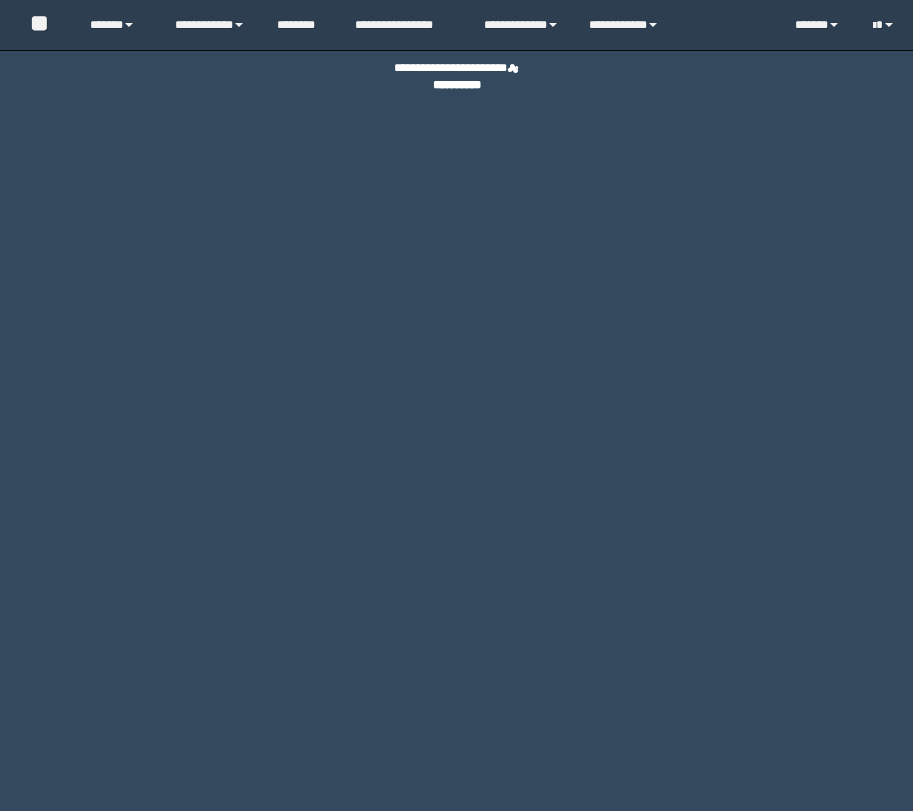scroll, scrollTop: 0, scrollLeft: 0, axis: both 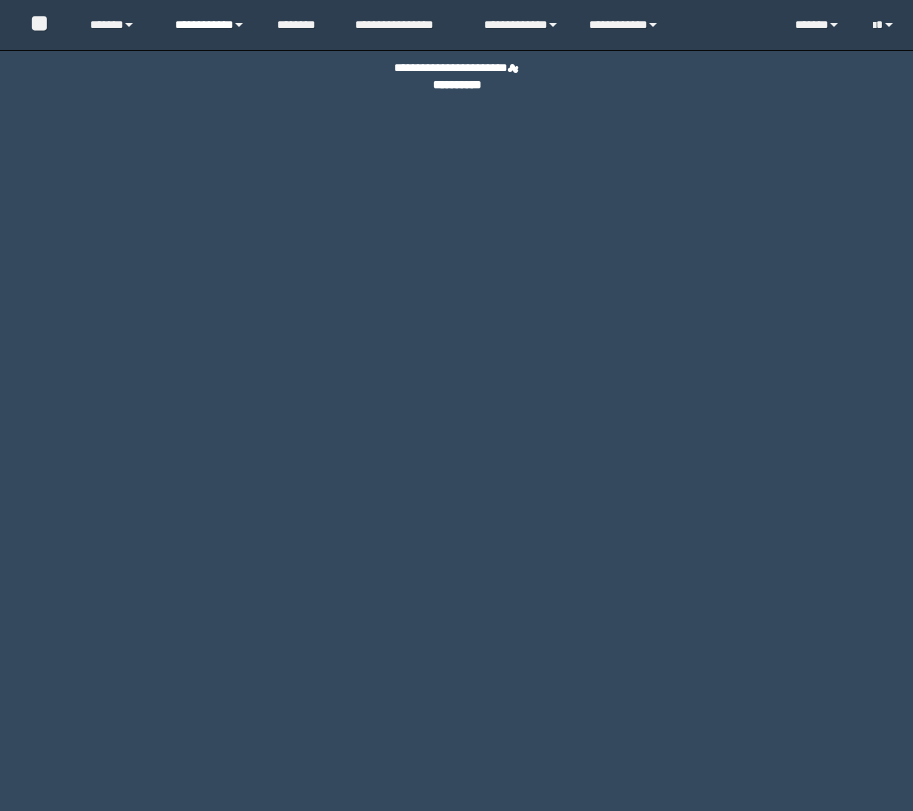 click on "**********" at bounding box center [210, 25] 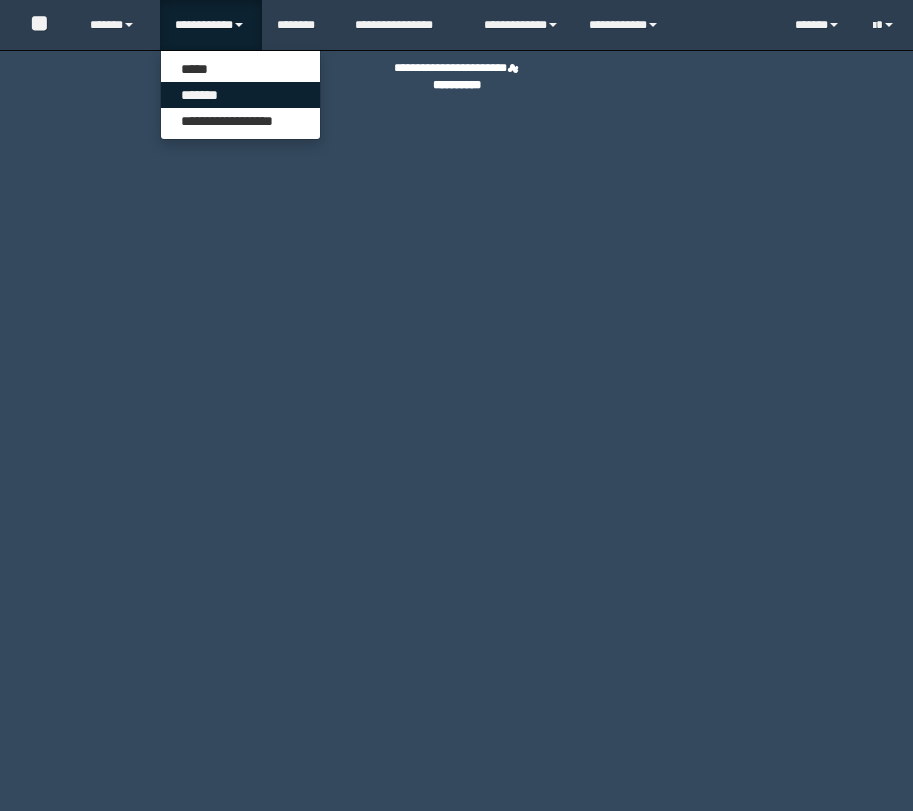 scroll, scrollTop: 0, scrollLeft: 0, axis: both 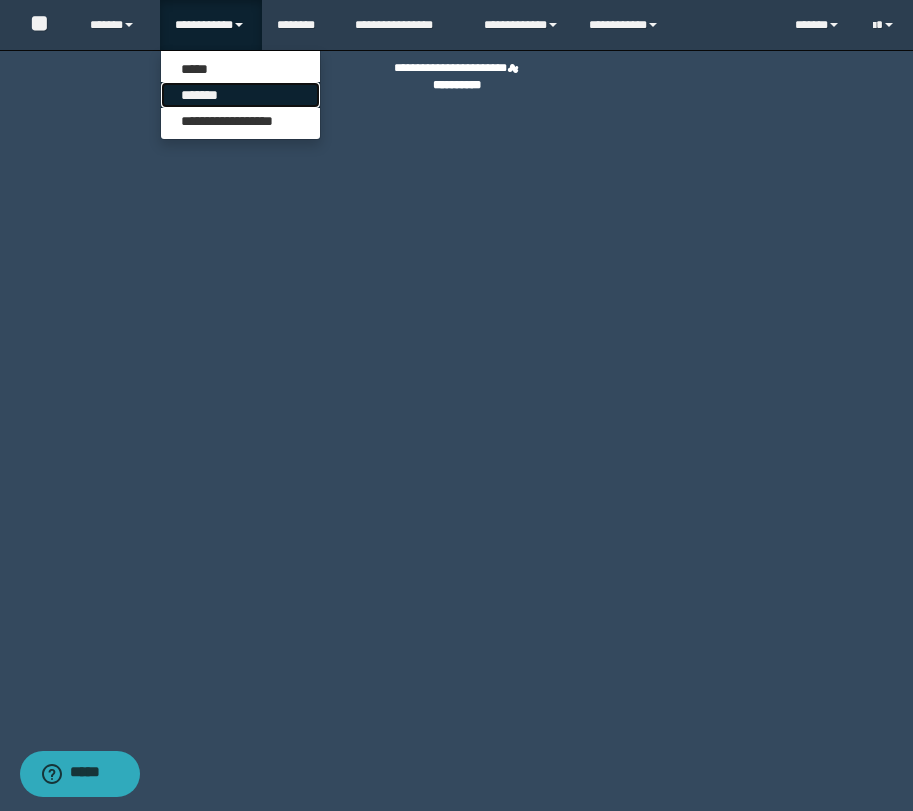 click on "*******" at bounding box center (240, 95) 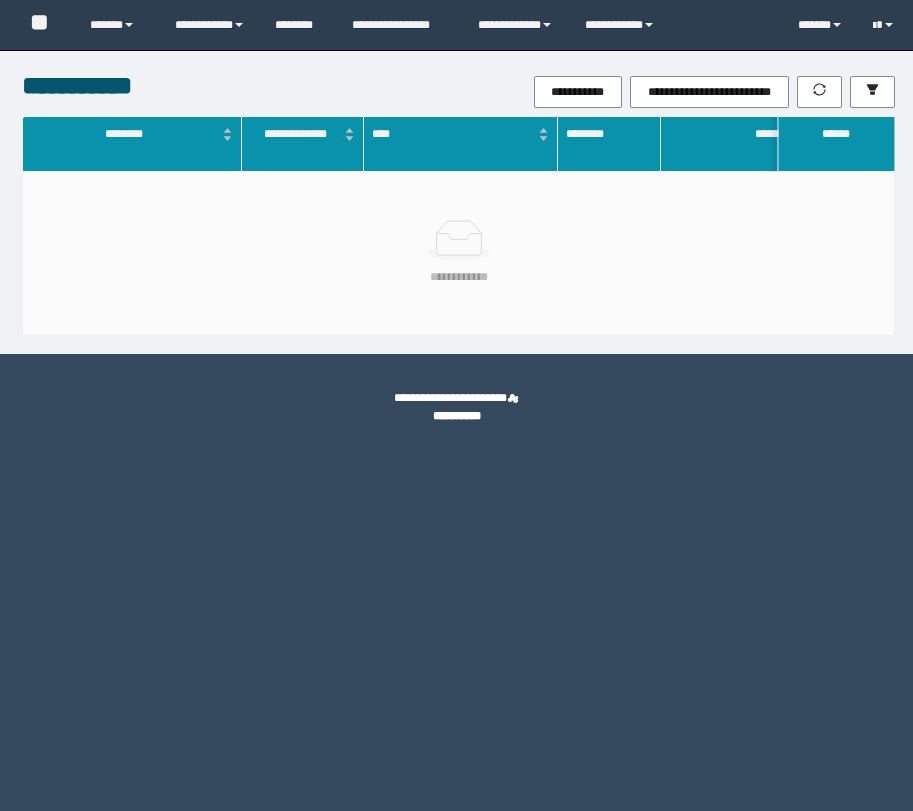 scroll, scrollTop: 0, scrollLeft: 0, axis: both 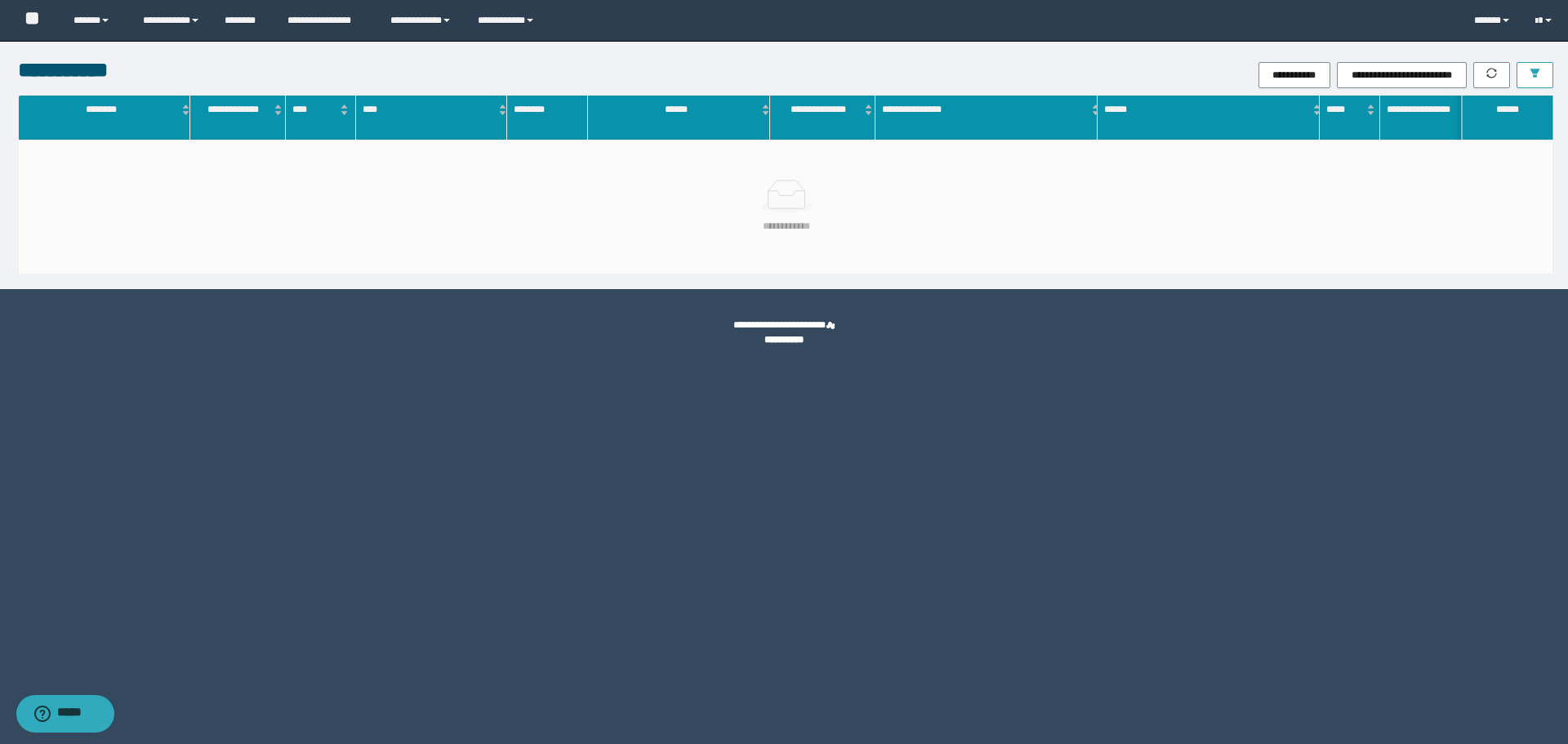 click at bounding box center (1535, 75) 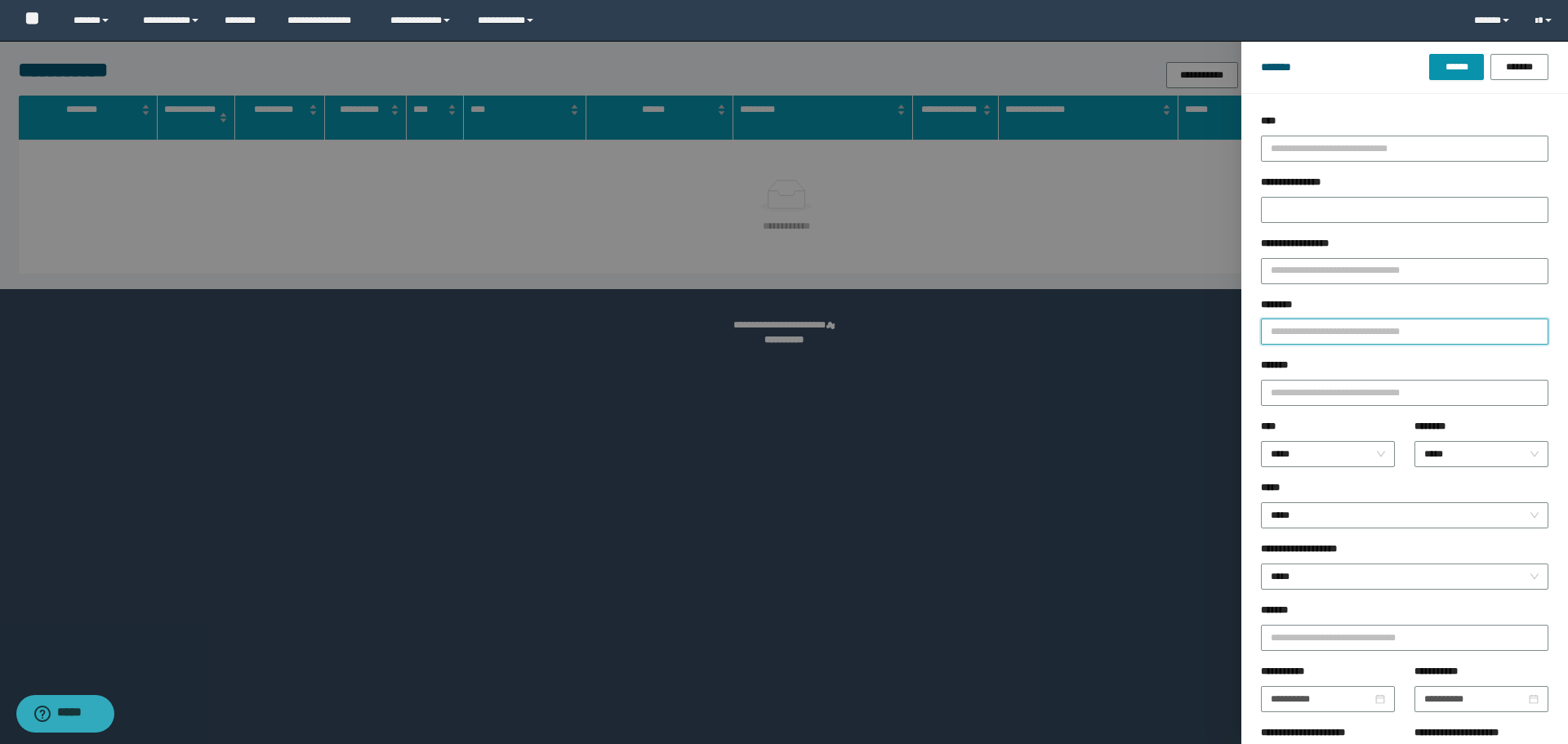 click on "********" at bounding box center [1405, 332] 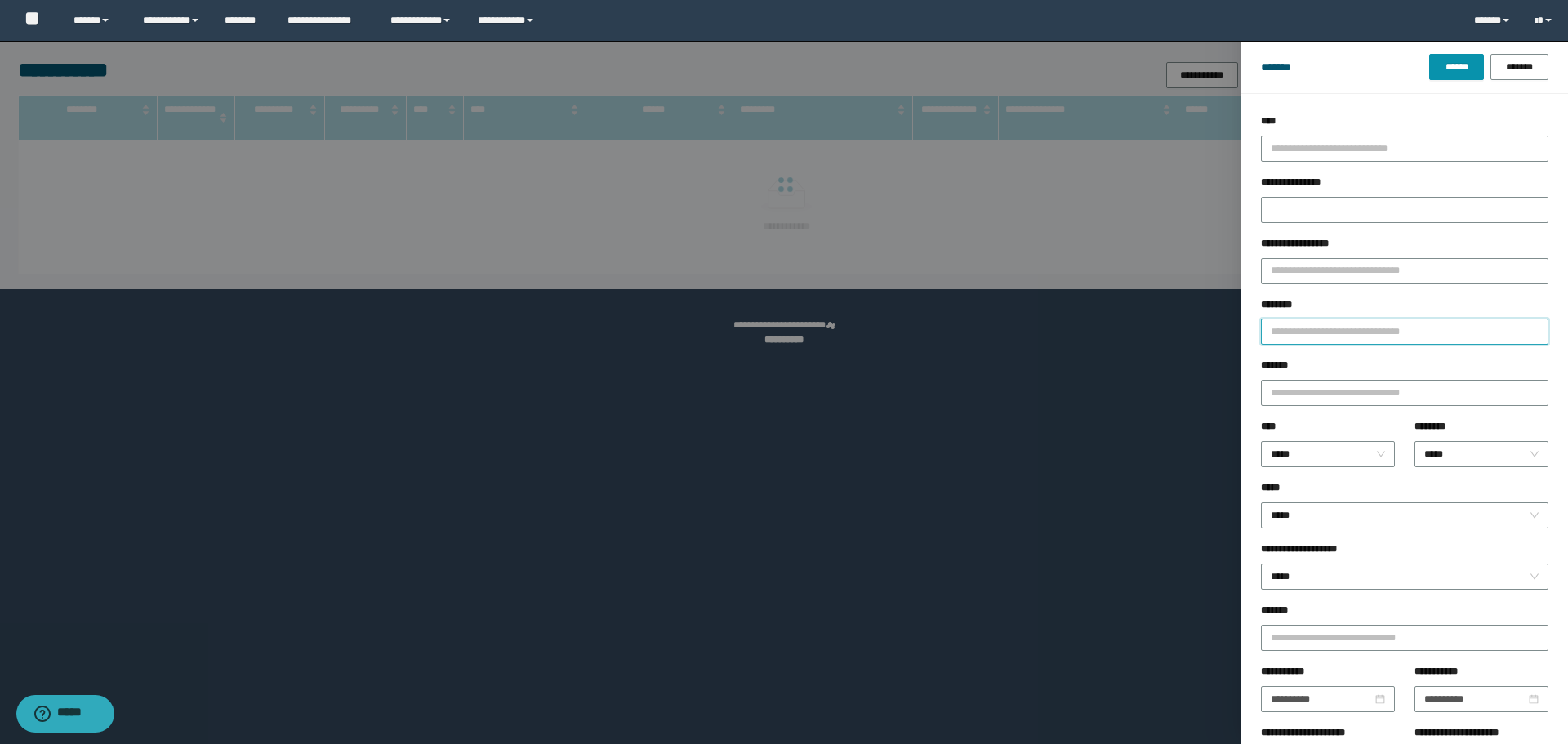 paste on "**********" 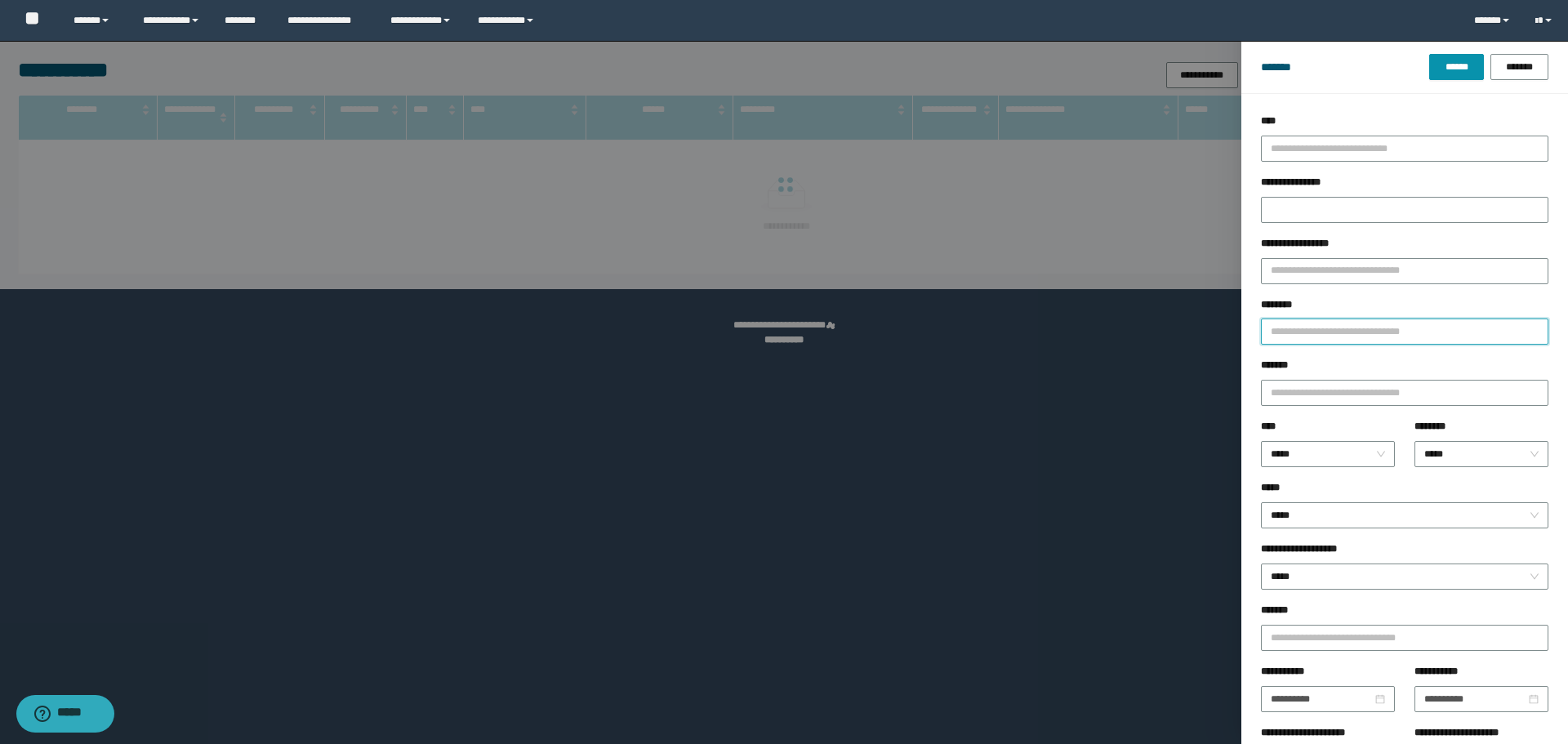 type on "**********" 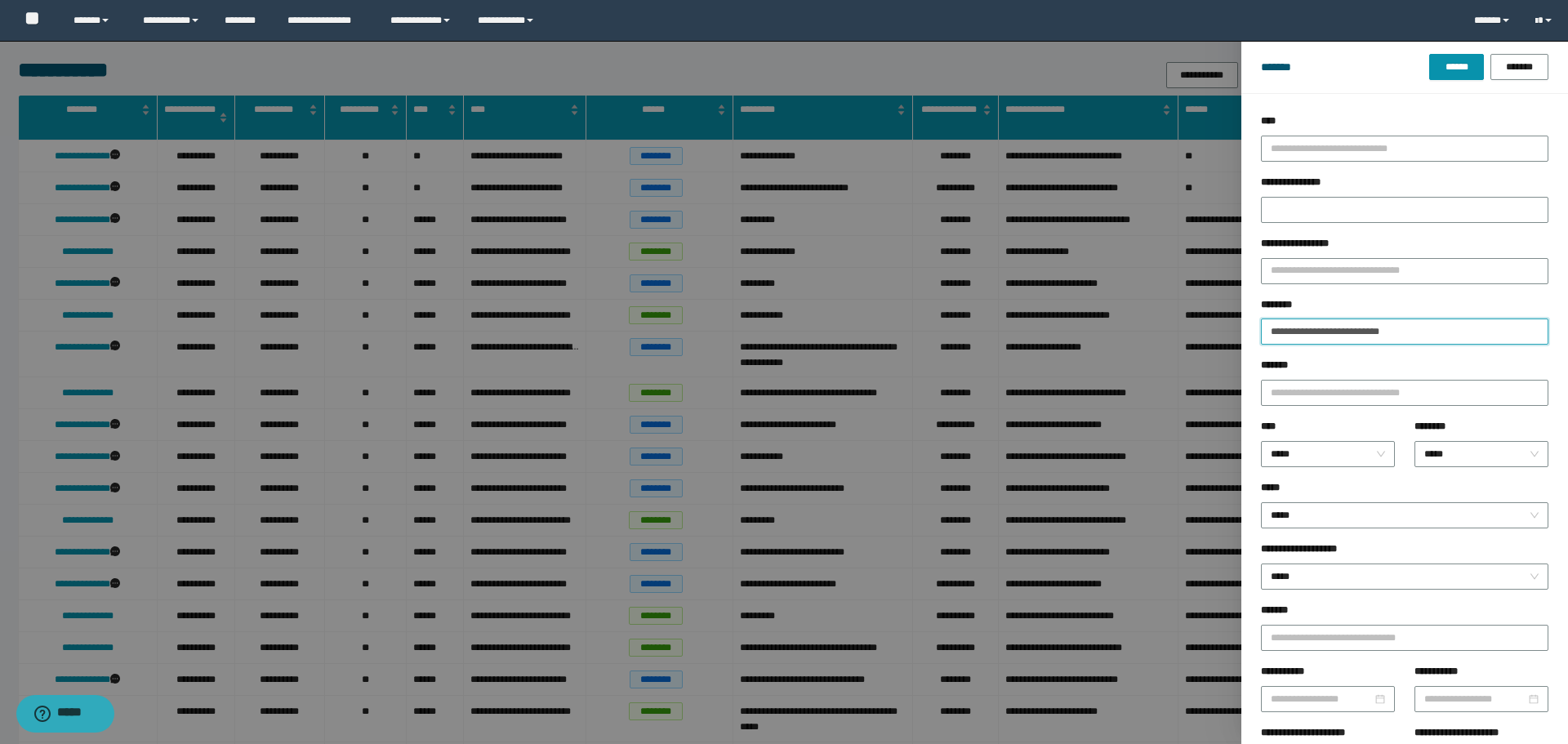 click on "******" at bounding box center [1456, 67] 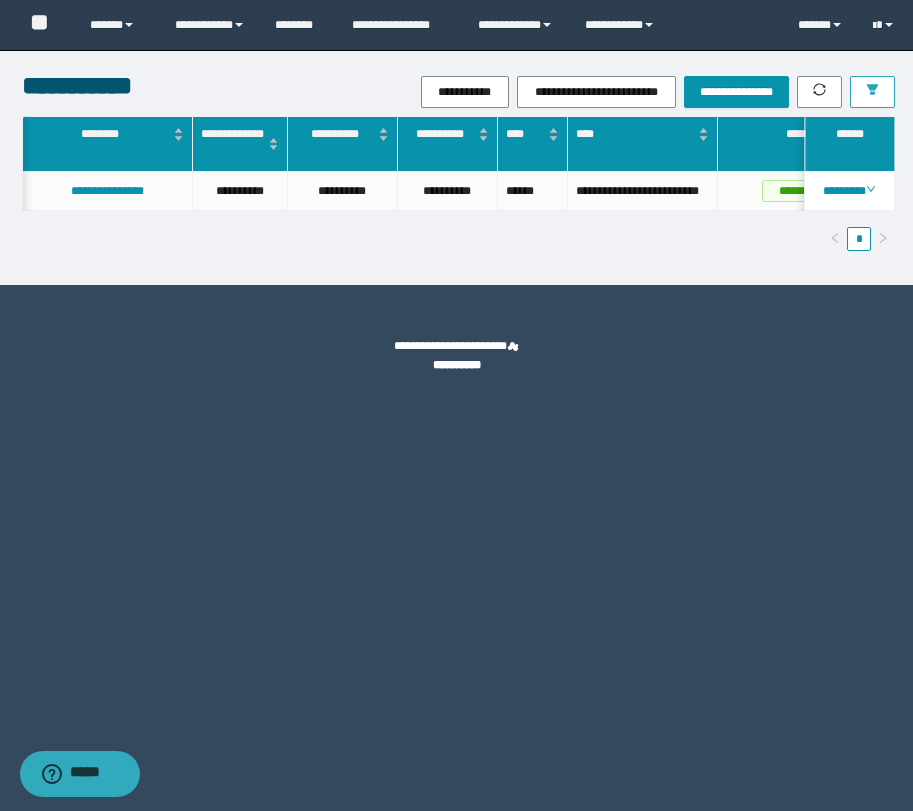 scroll, scrollTop: 0, scrollLeft: 173, axis: horizontal 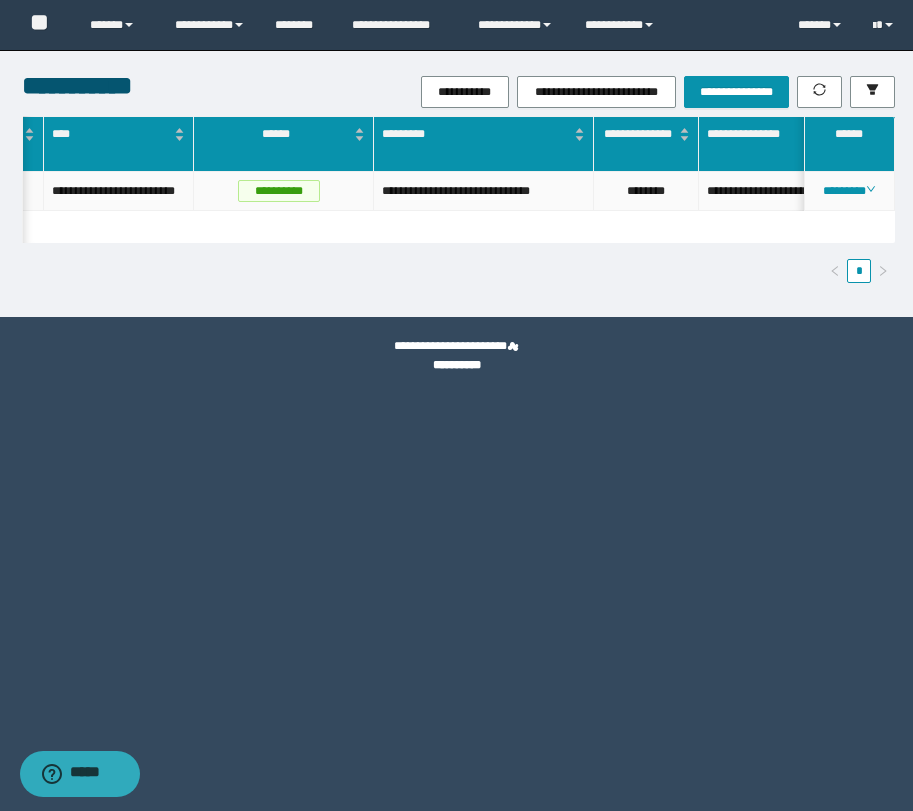 click on "**********" at bounding box center (484, 191) 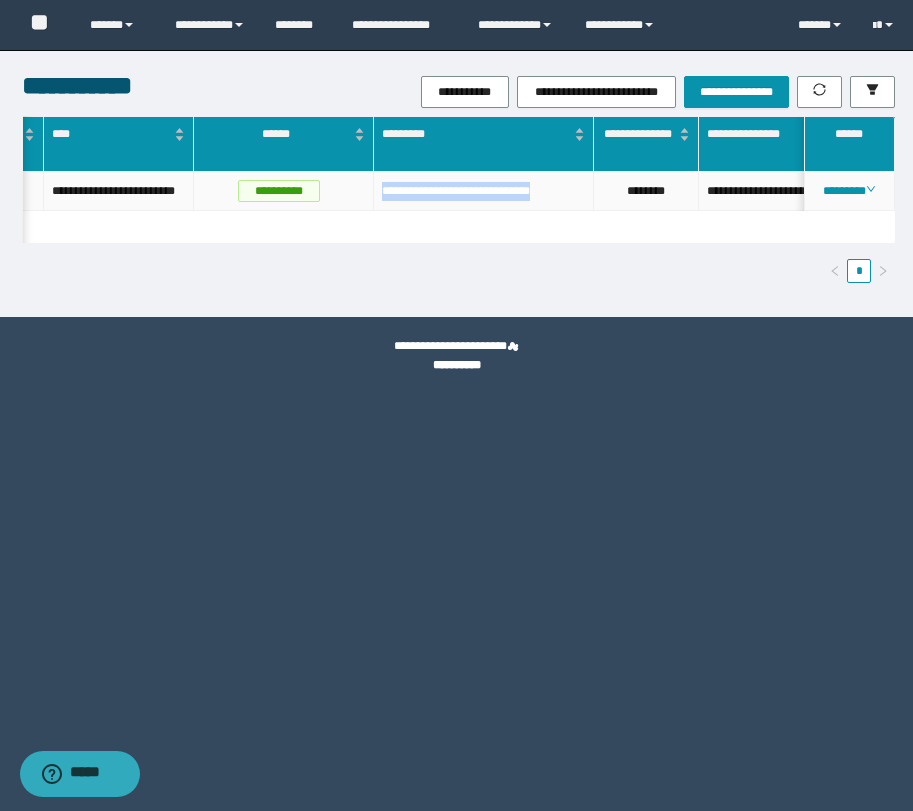 drag, startPoint x: 563, startPoint y: 193, endPoint x: 362, endPoint y: 193, distance: 201 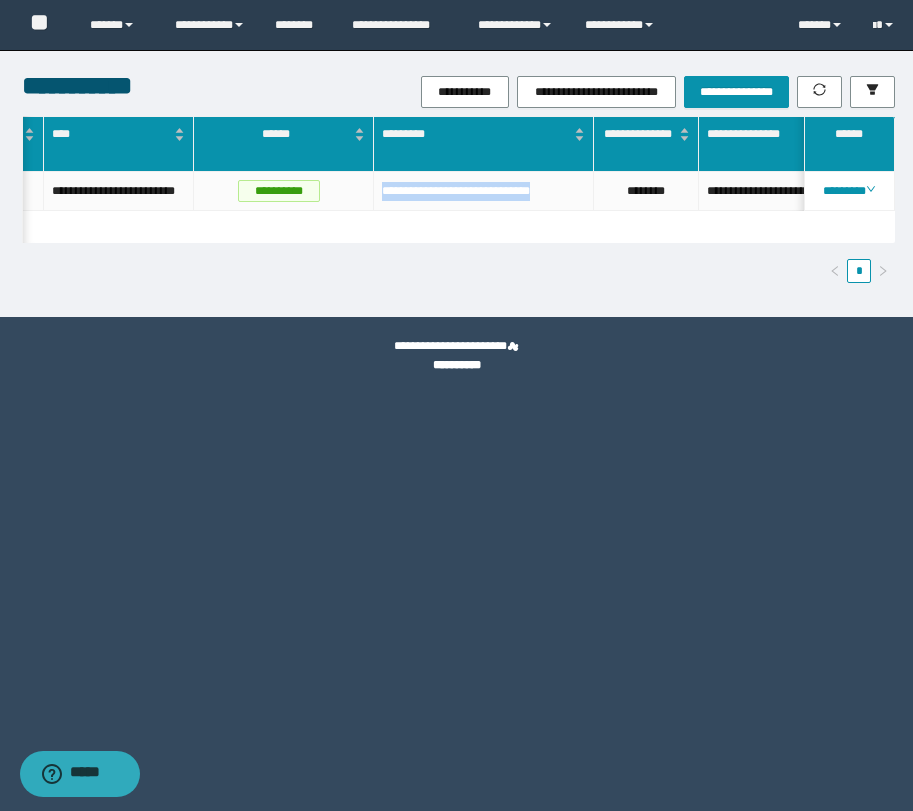 scroll, scrollTop: 0, scrollLeft: 367, axis: horizontal 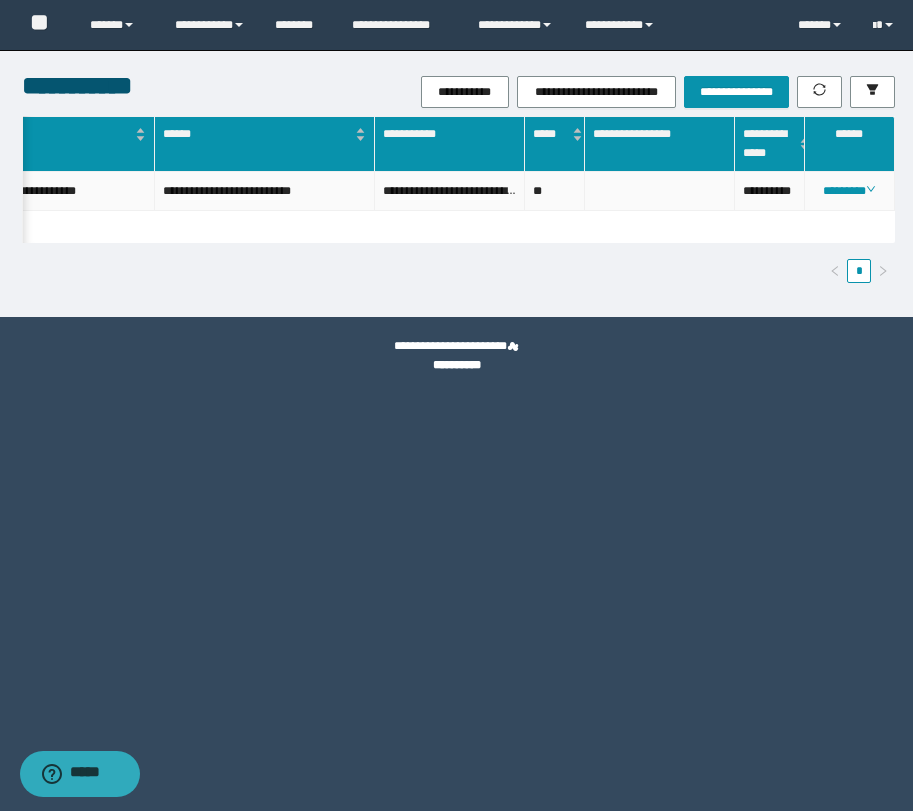 click on "**********" at bounding box center [770, 191] 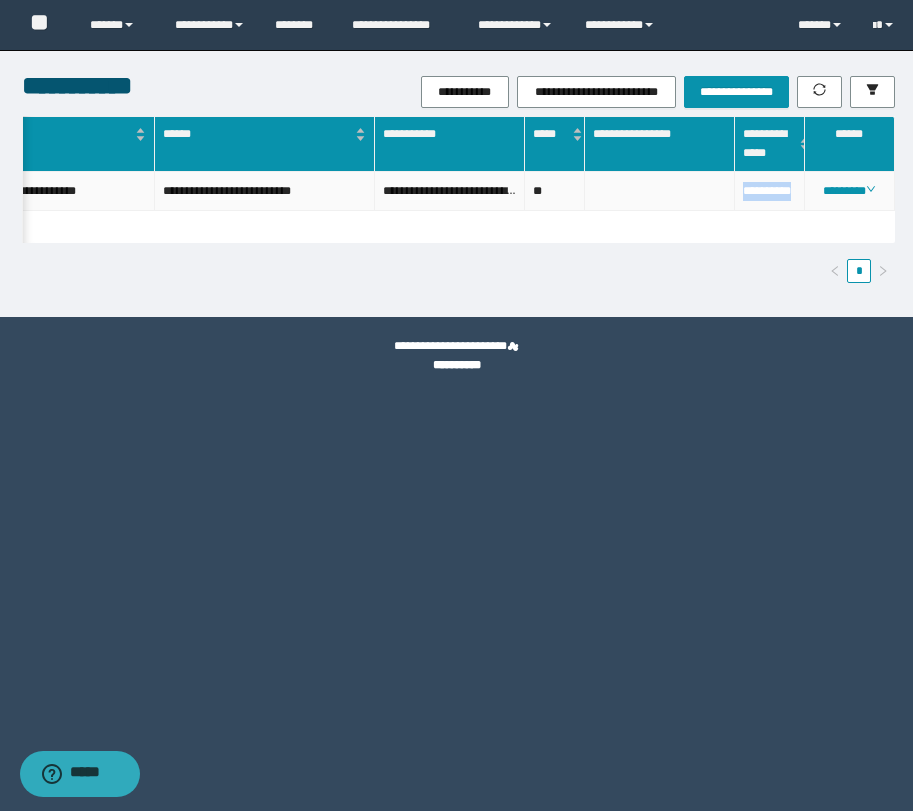 drag, startPoint x: 772, startPoint y: 211, endPoint x: 744, endPoint y: 193, distance: 33.286633 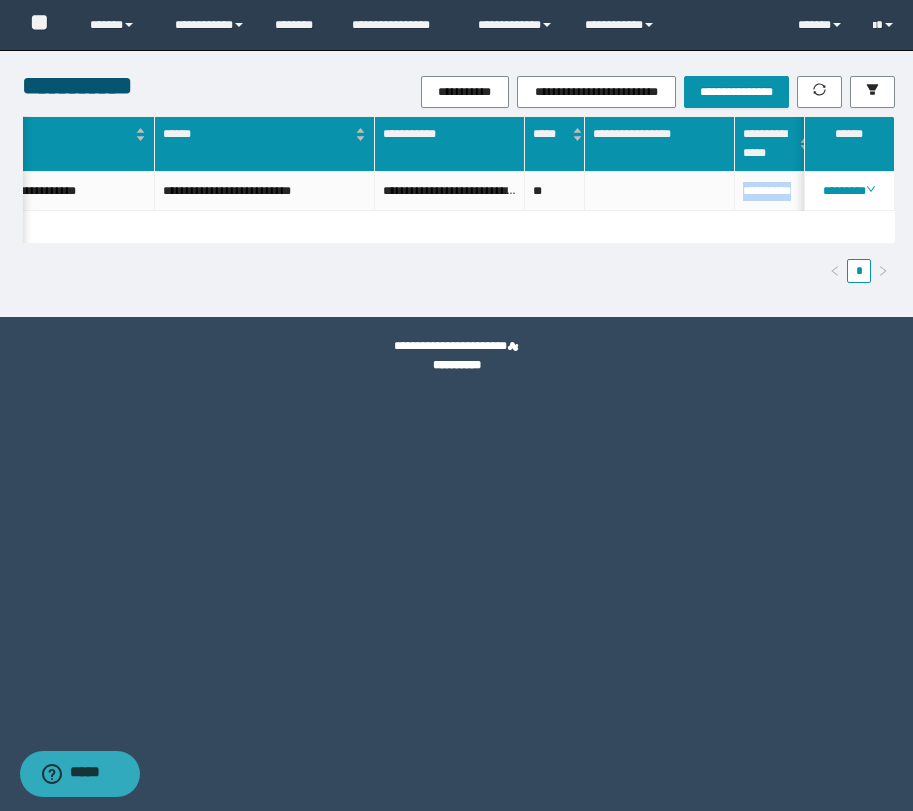 scroll, scrollTop: 0, scrollLeft: 537, axis: horizontal 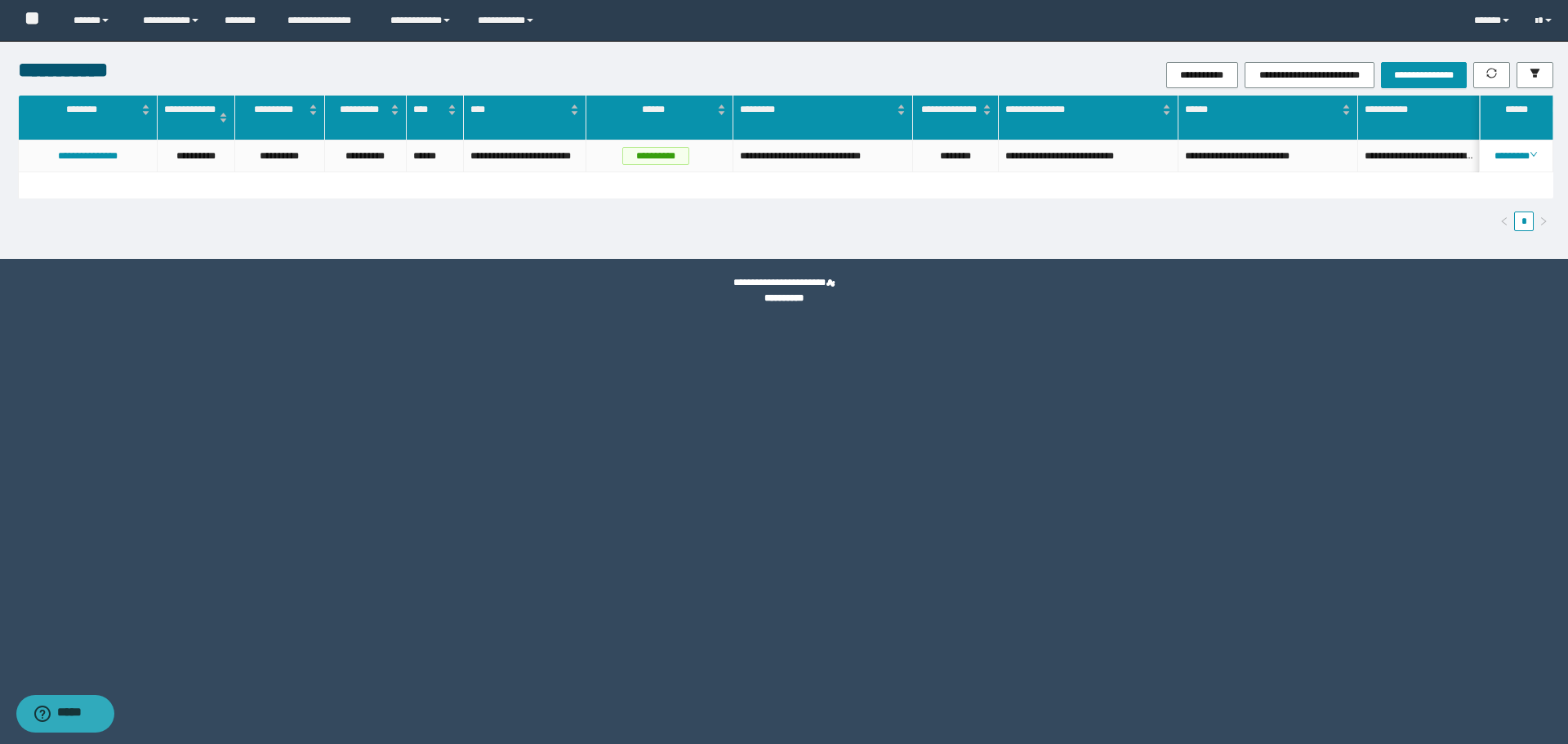 click on "*" at bounding box center (786, 221) 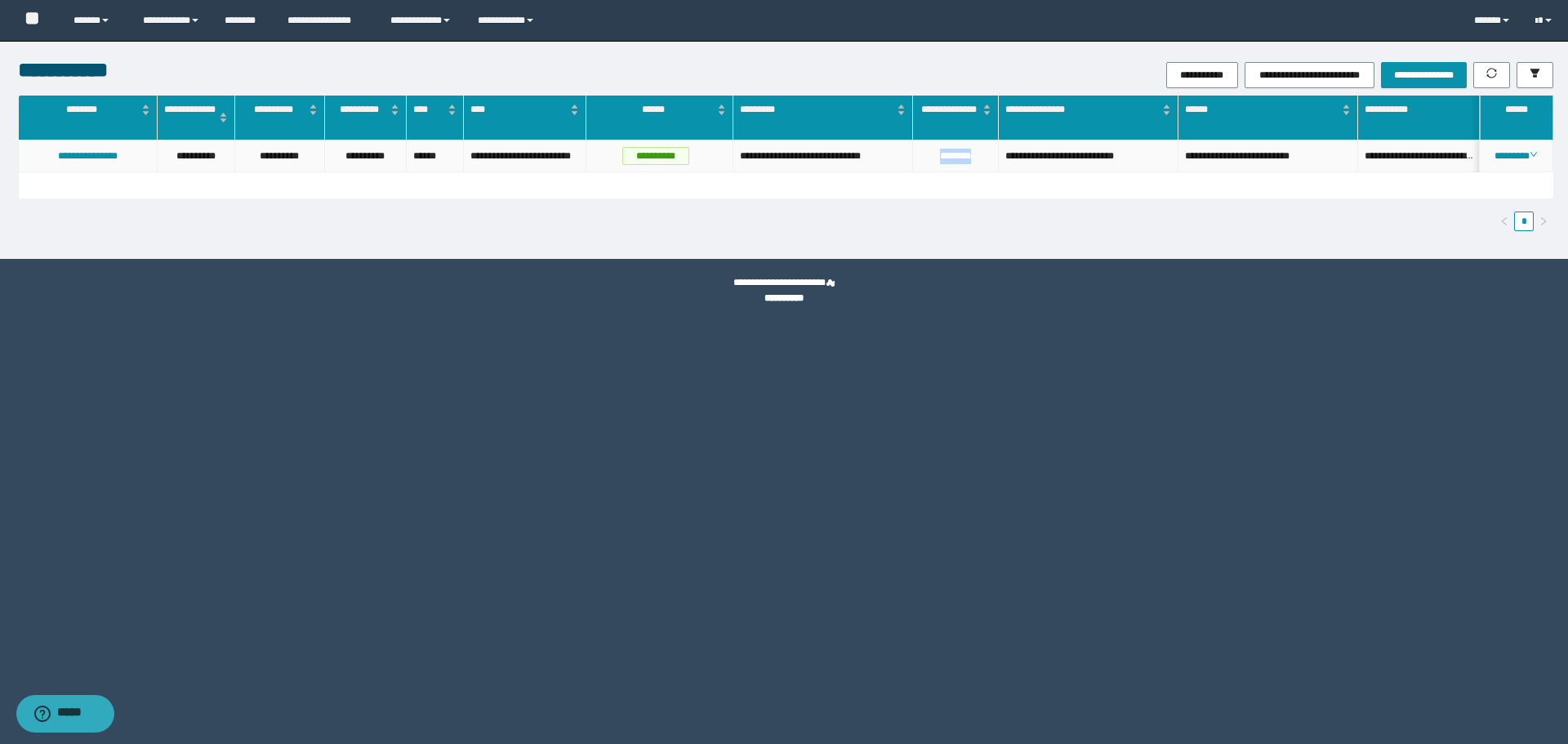 drag, startPoint x: 979, startPoint y: 156, endPoint x: 927, endPoint y: 154, distance: 52.038447 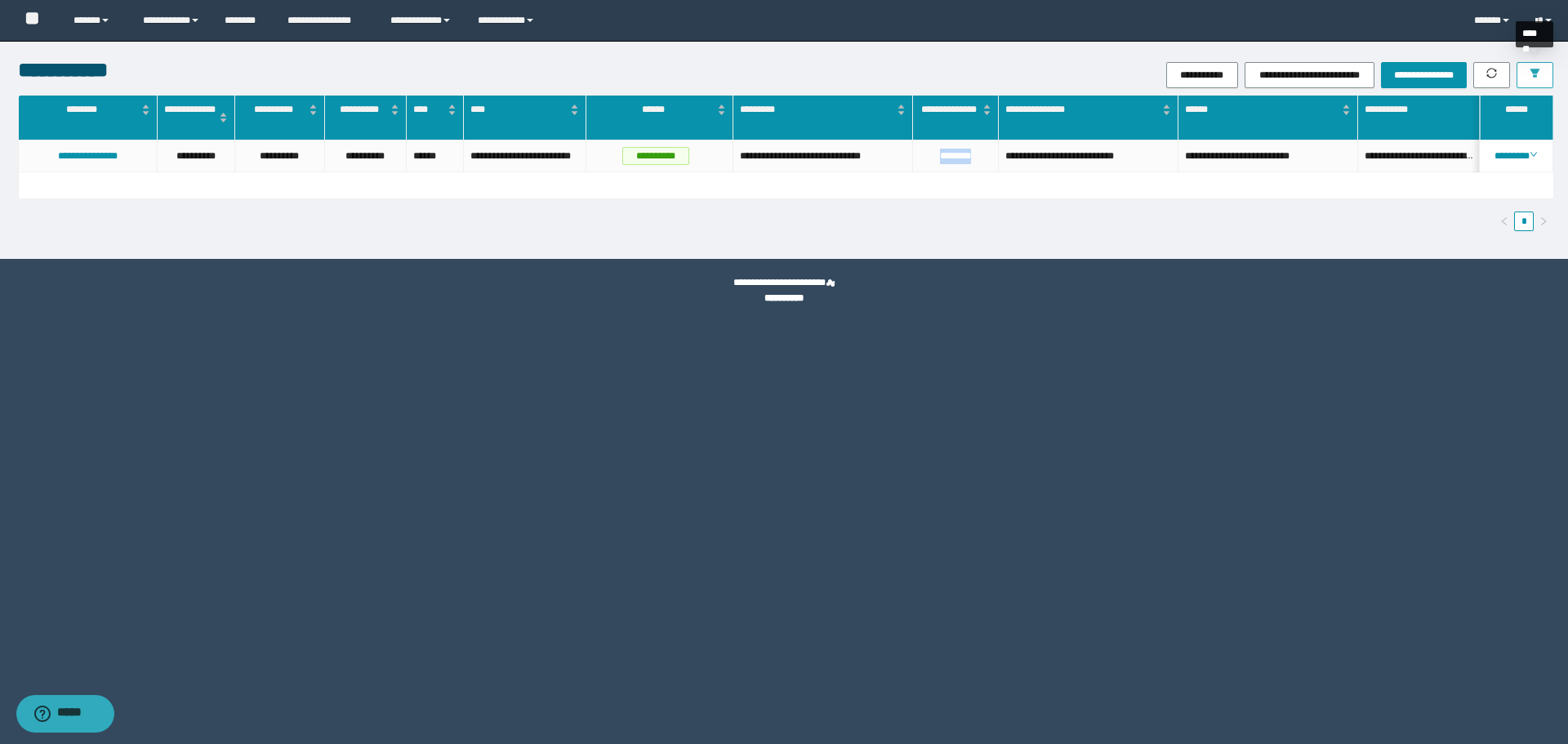 click 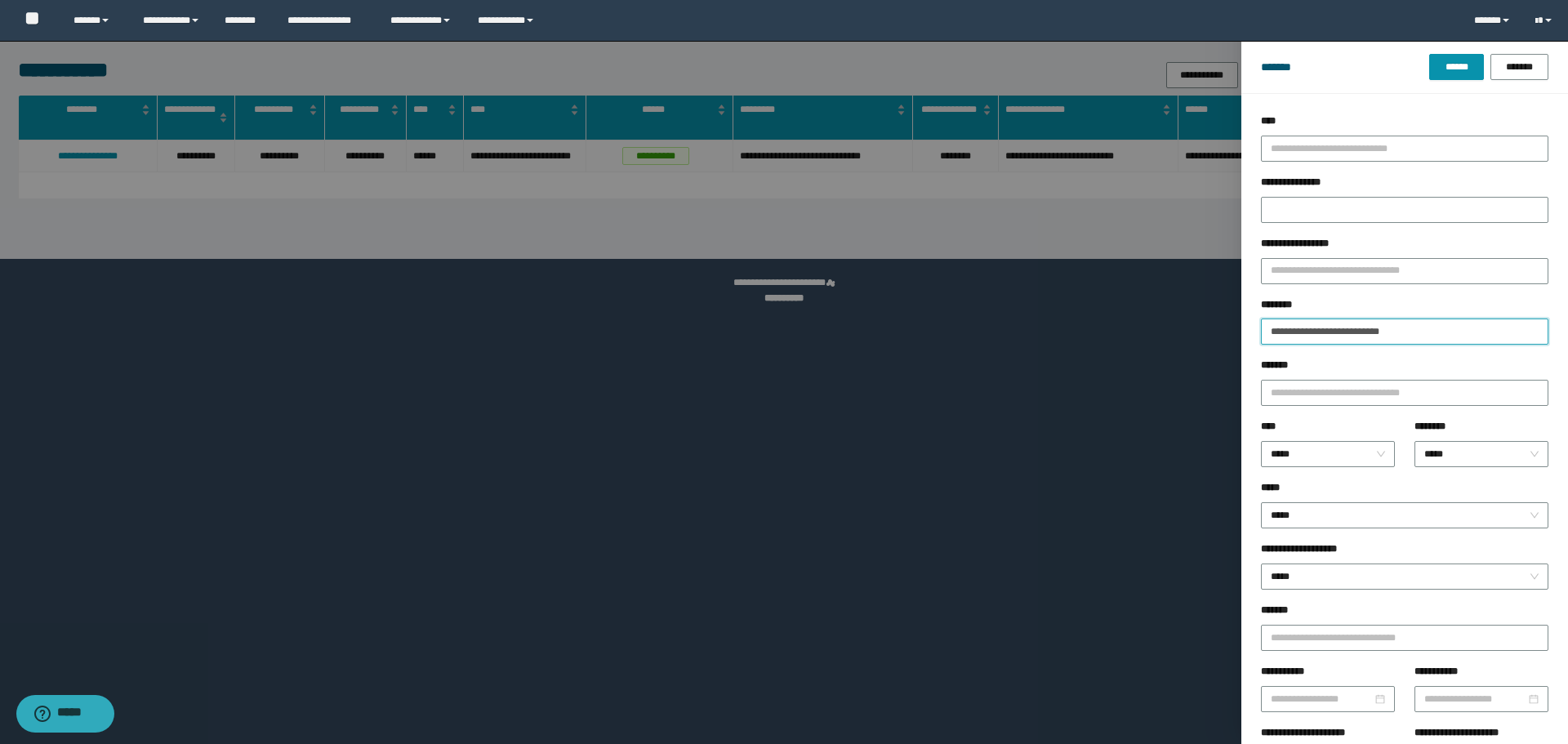 drag, startPoint x: 1428, startPoint y: 331, endPoint x: 1018, endPoint y: 326, distance: 410.03049 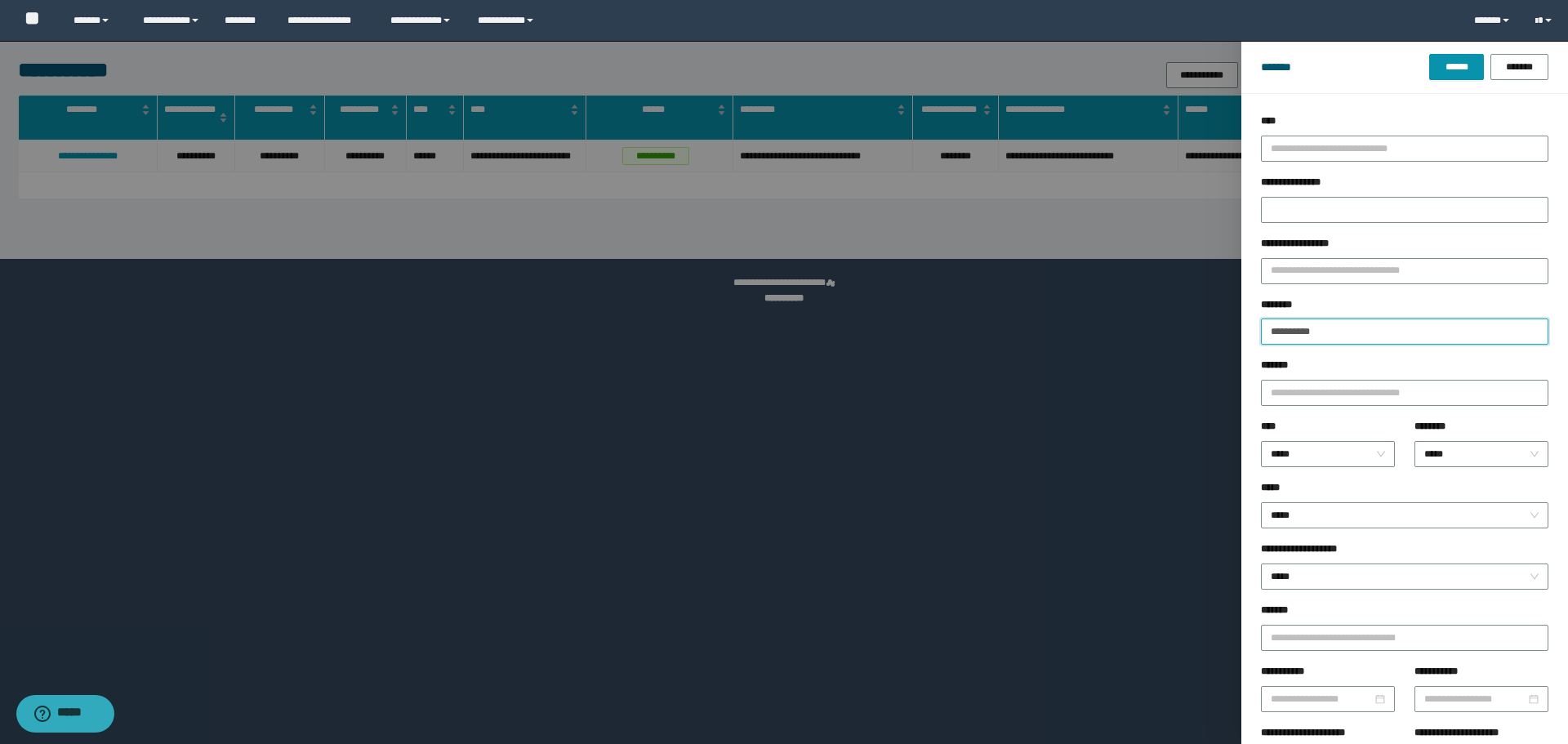 click on "**********" at bounding box center (1405, 332) 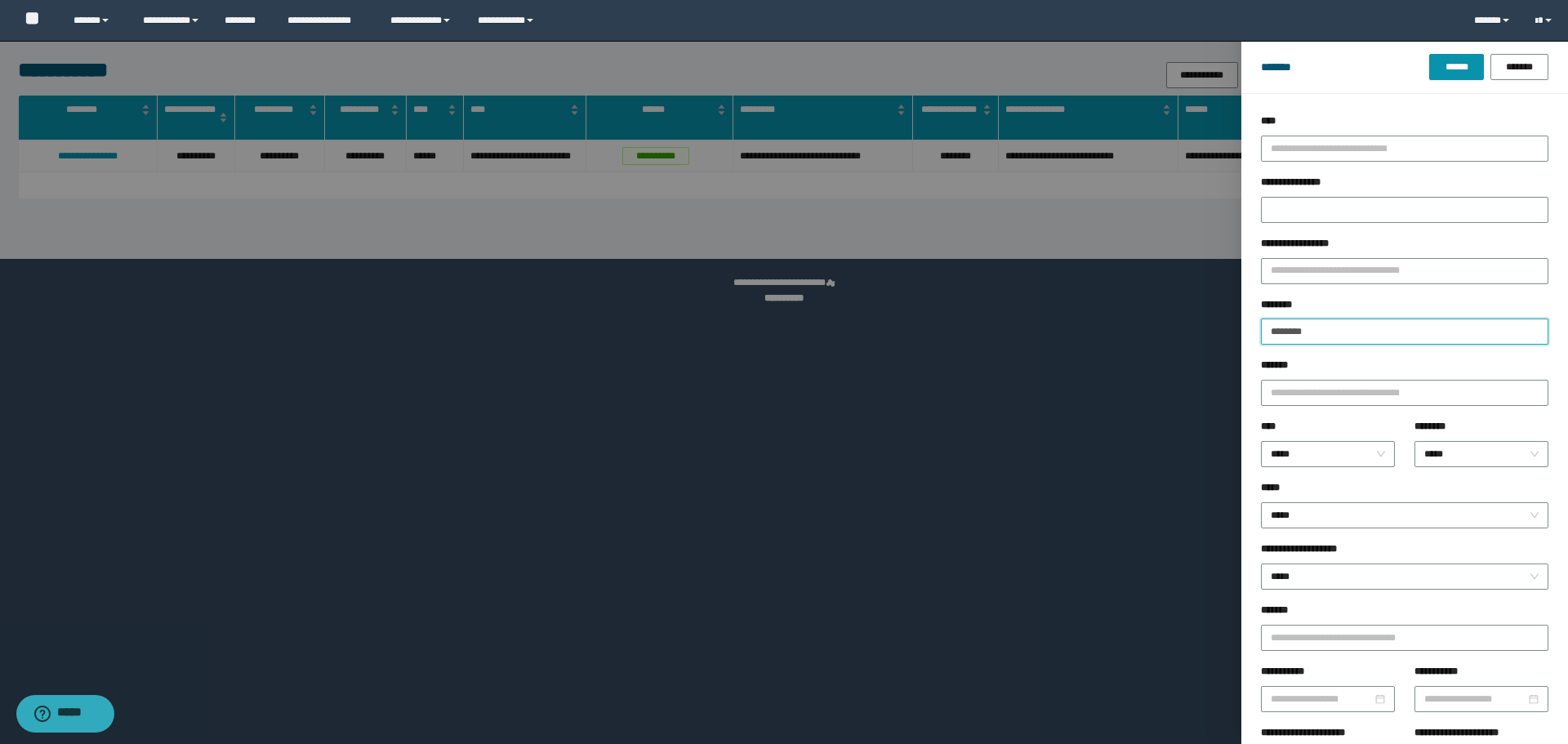 click on "******" at bounding box center (1456, 67) 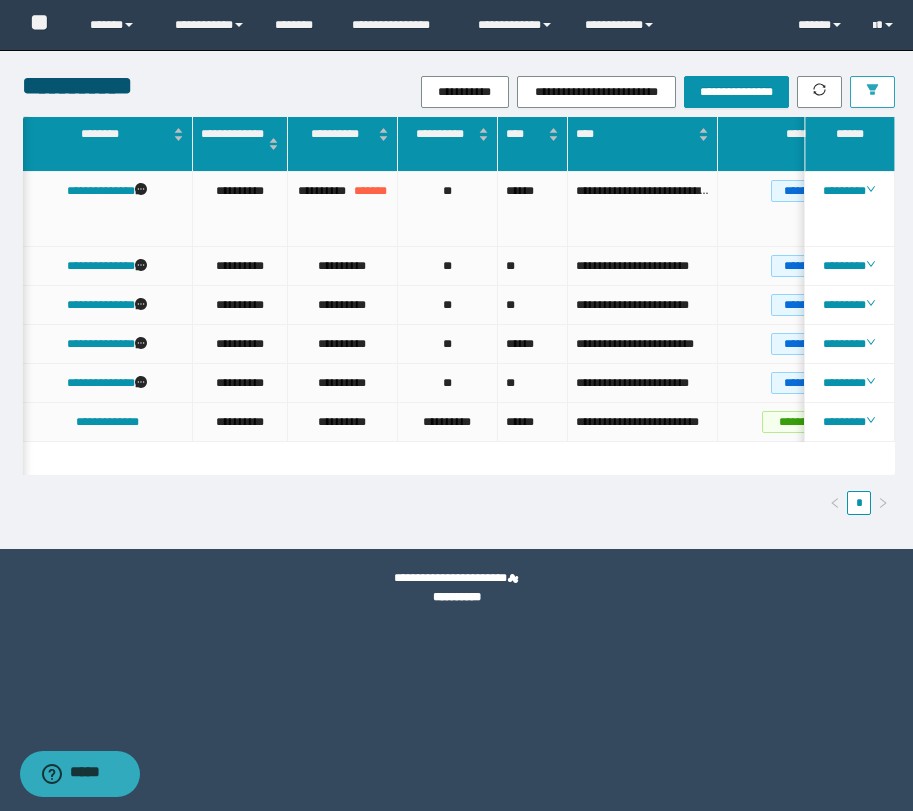 scroll, scrollTop: 0, scrollLeft: 950, axis: horizontal 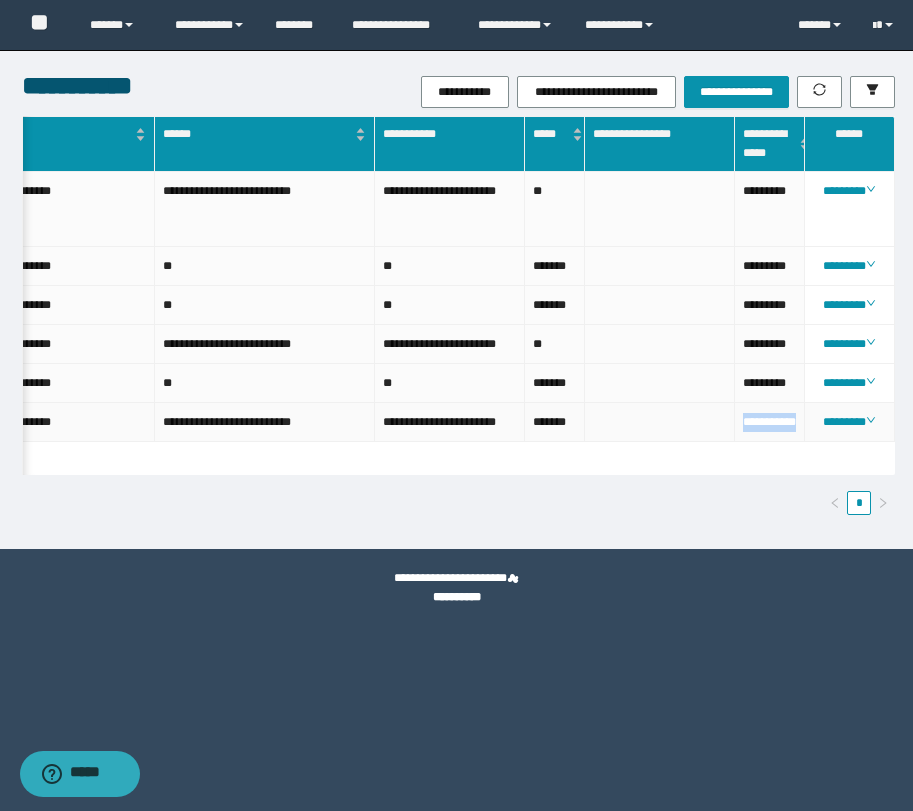 drag, startPoint x: 775, startPoint y: 441, endPoint x: 741, endPoint y: 420, distance: 39.962482 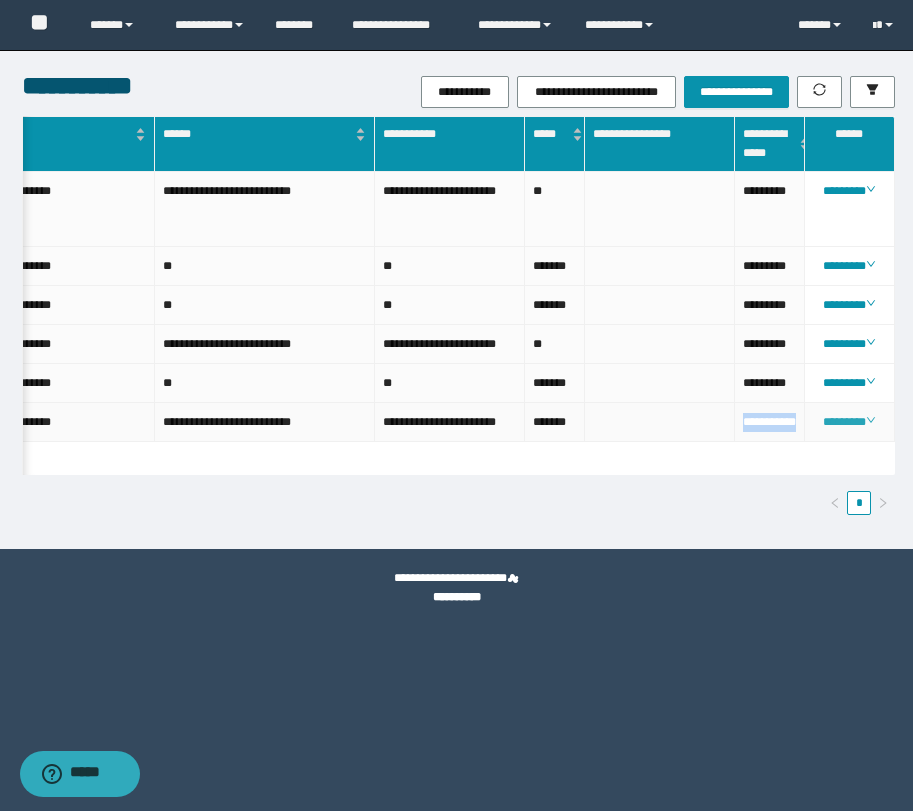 copy on "**********" 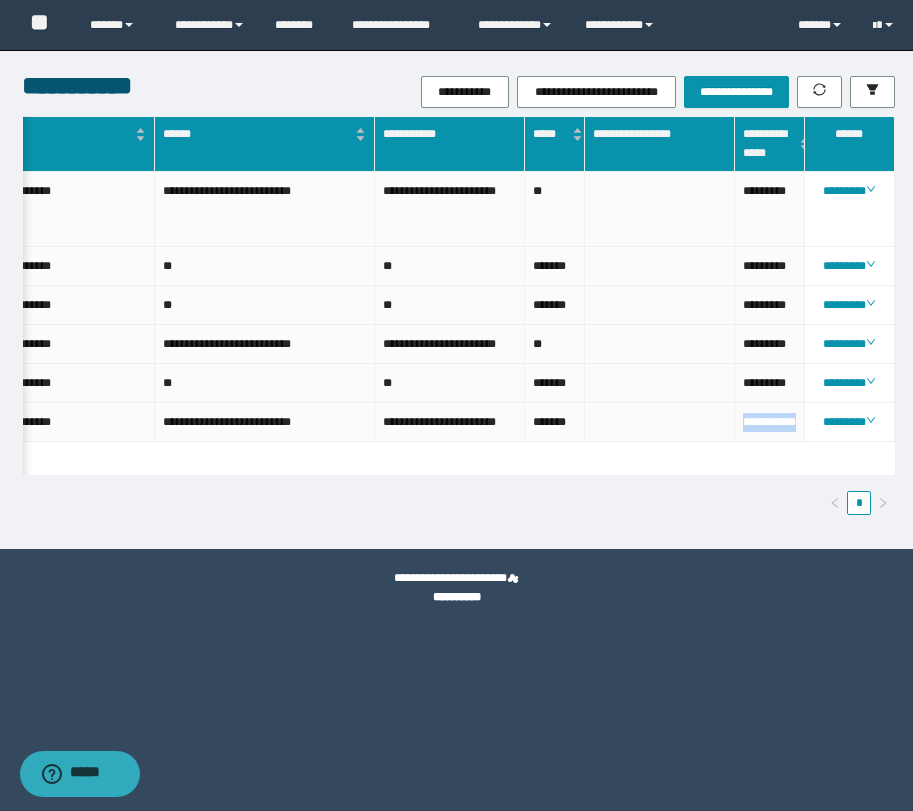 scroll, scrollTop: 0, scrollLeft: 645, axis: horizontal 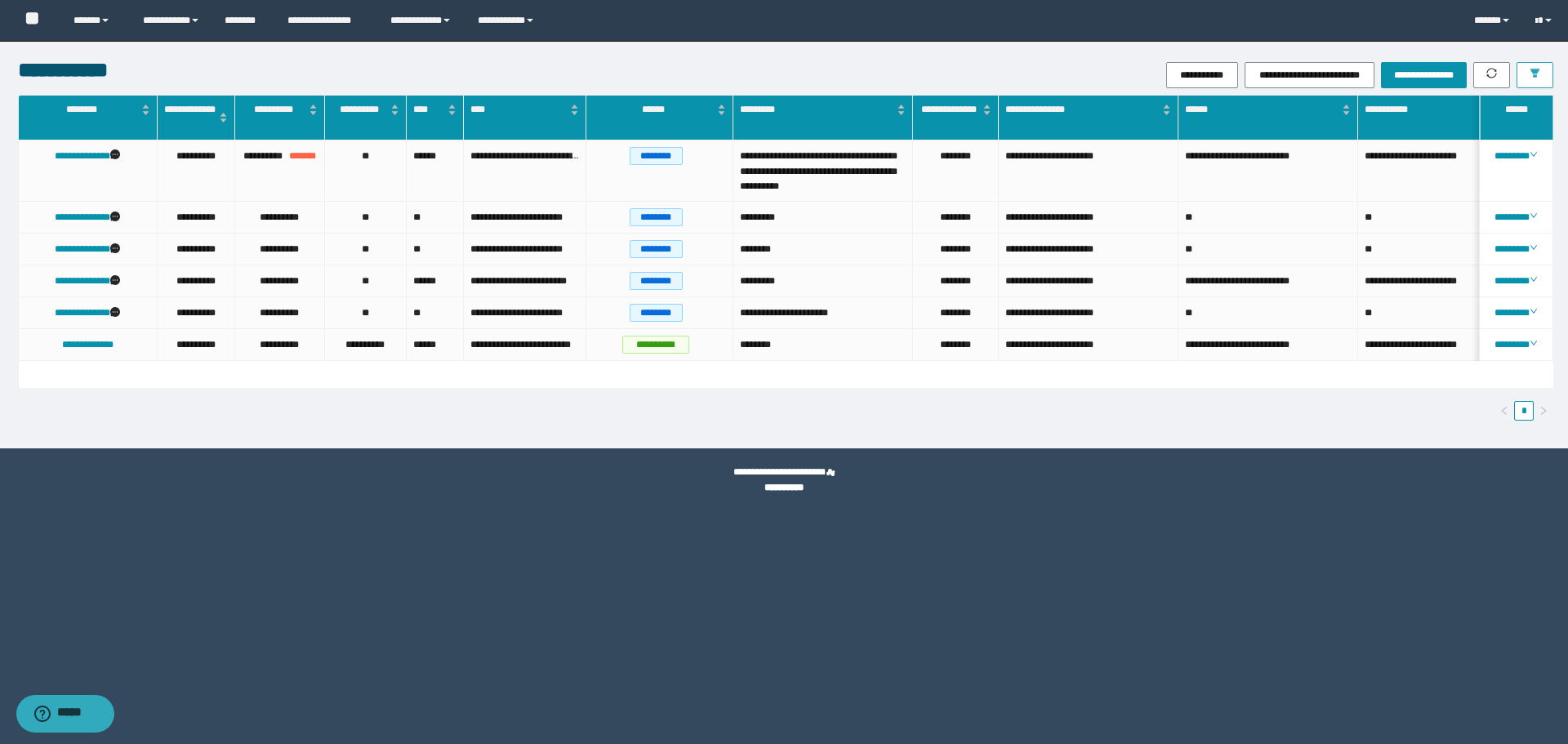 click 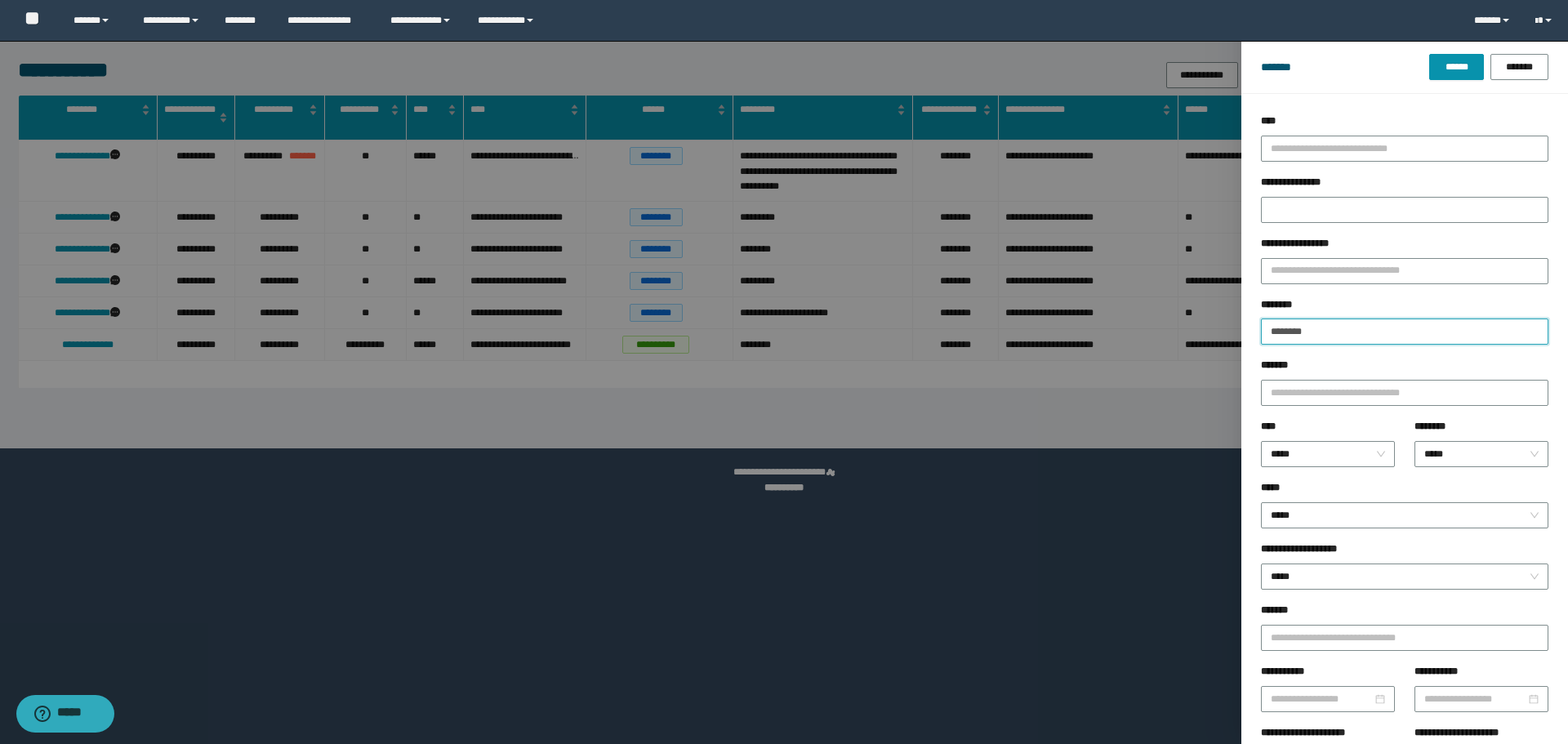 drag, startPoint x: 1334, startPoint y: 327, endPoint x: 1165, endPoint y: 320, distance: 169.14491 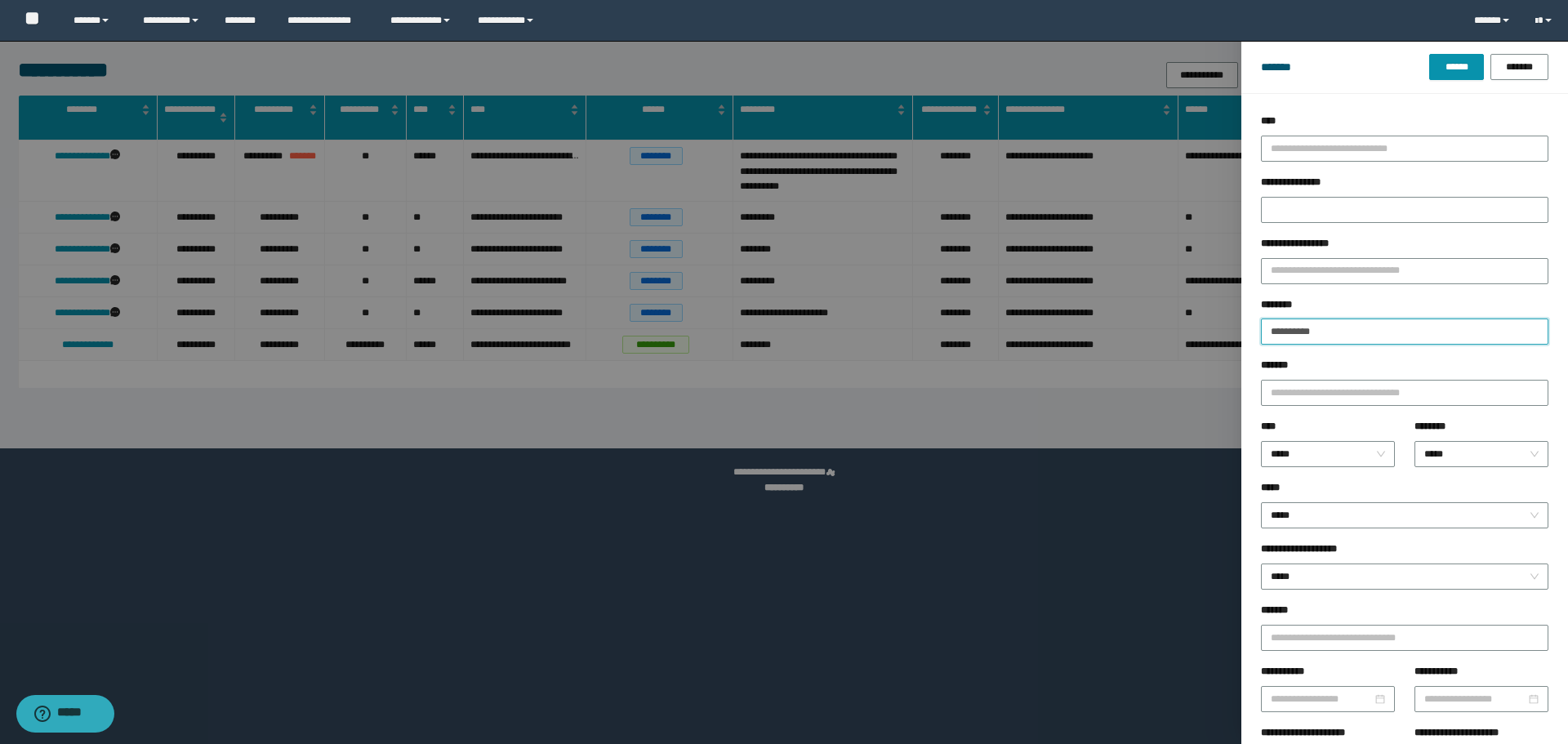 click on "**********" at bounding box center [1405, 332] 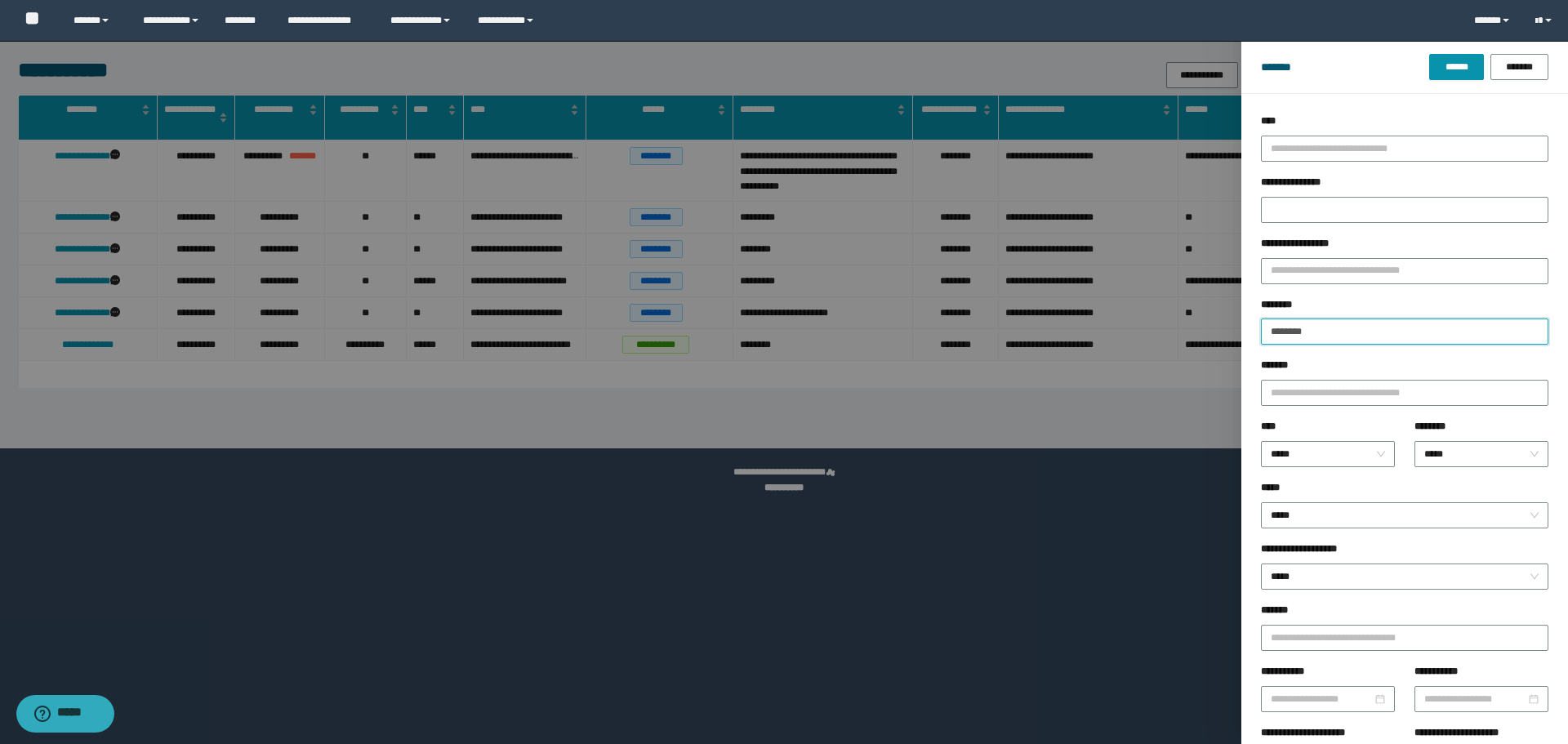 click on "******" at bounding box center [1456, 67] 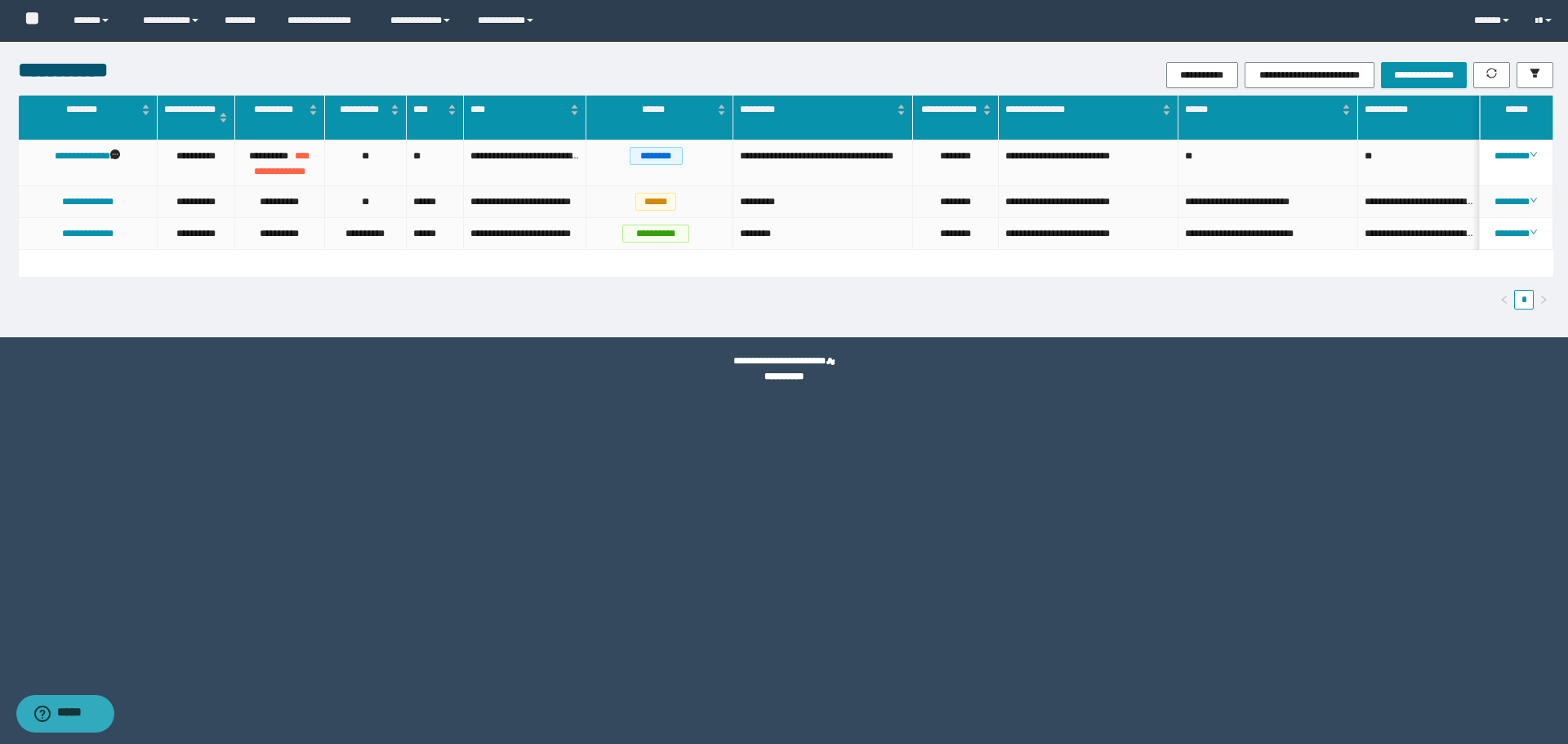 click on "********" at bounding box center [1517, 202] 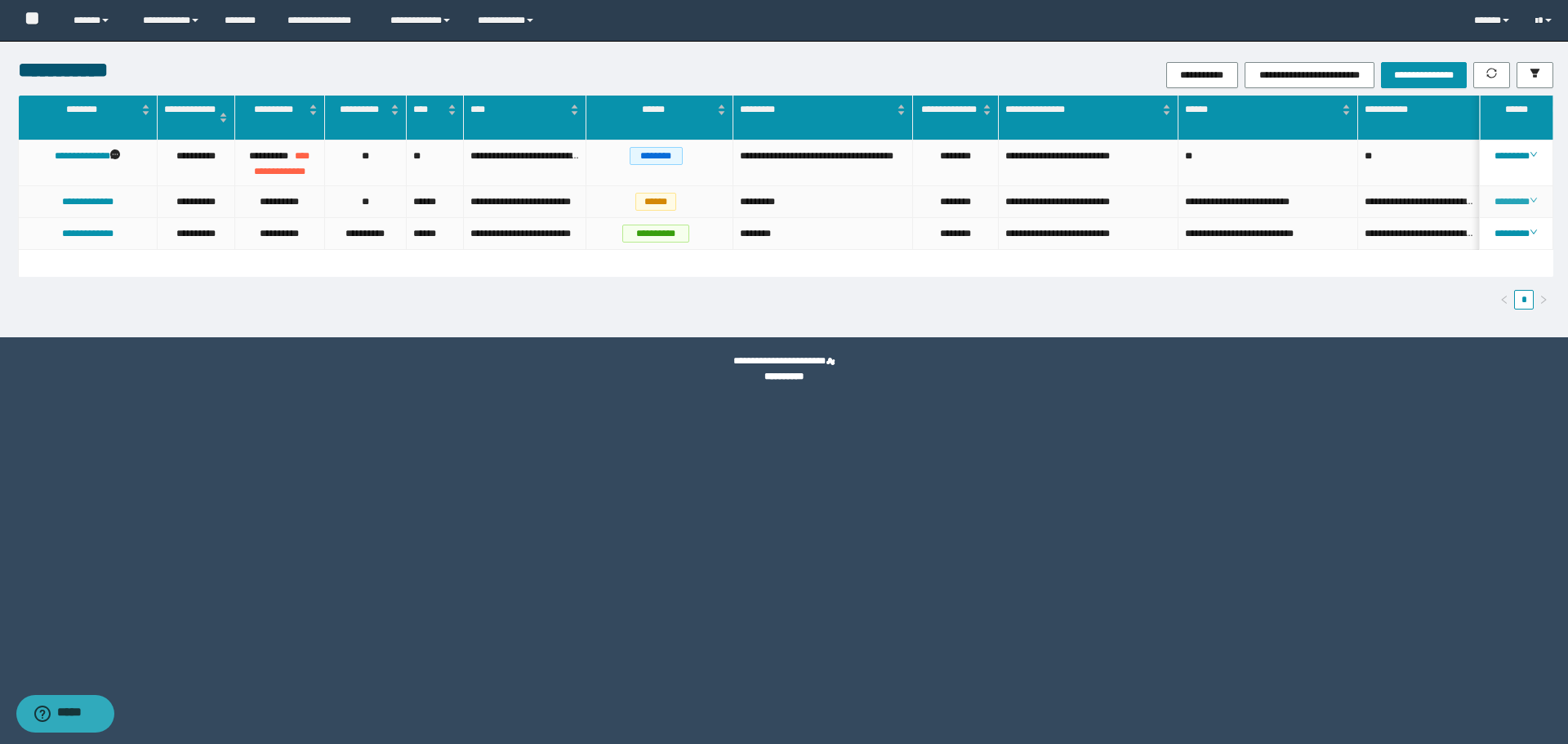 click on "********" at bounding box center [1516, 202] 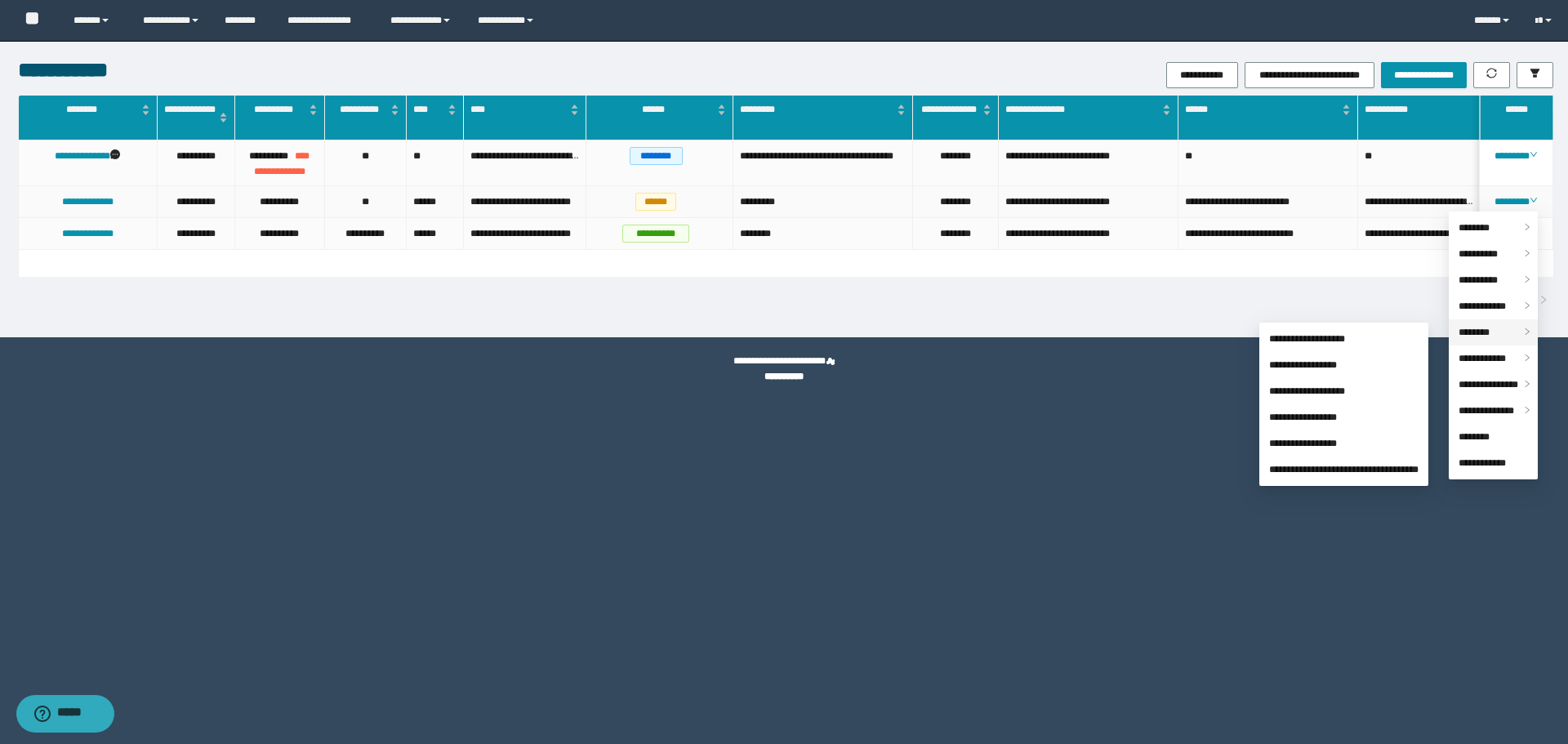 click on "********" at bounding box center (1474, 332) 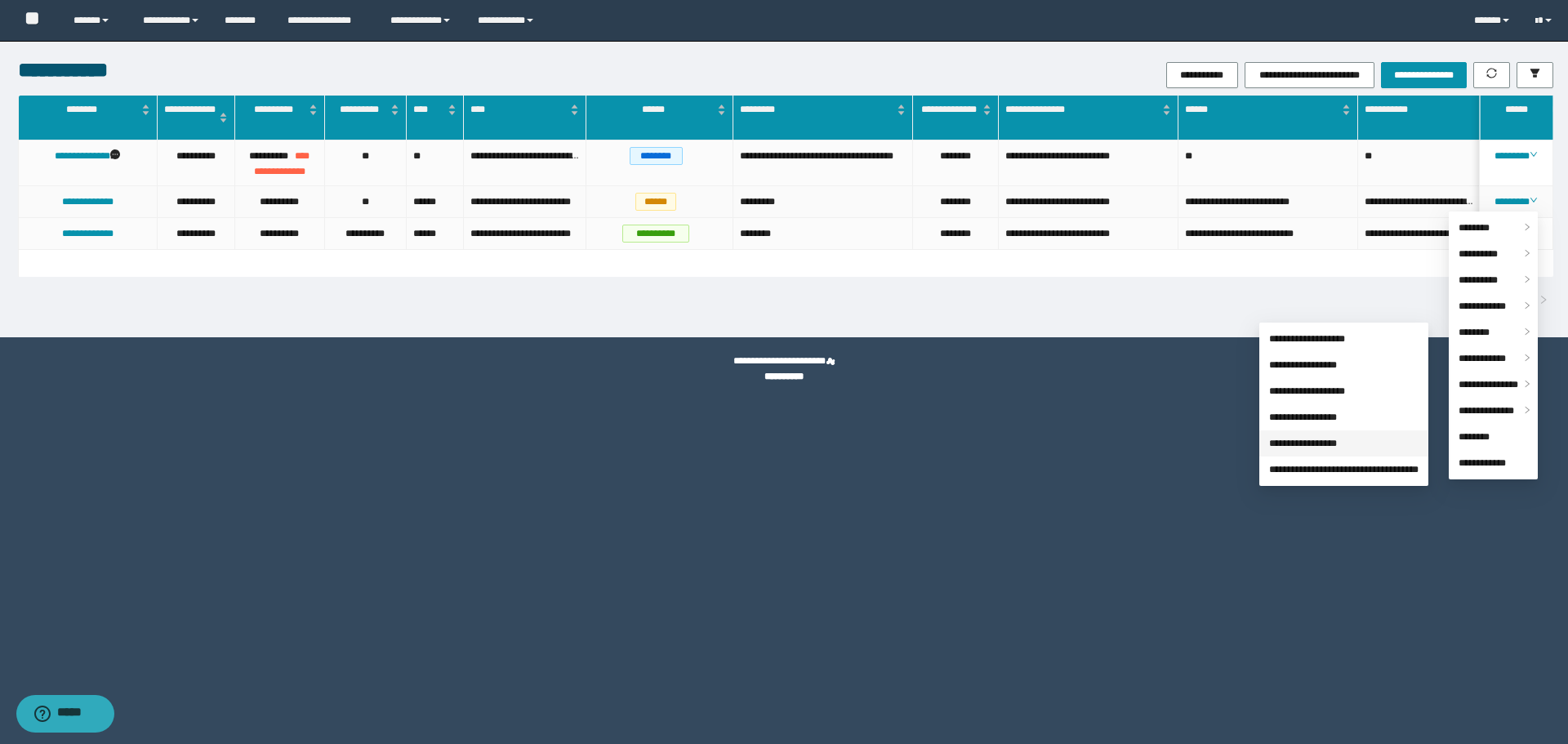 click on "**********" at bounding box center (1303, 443) 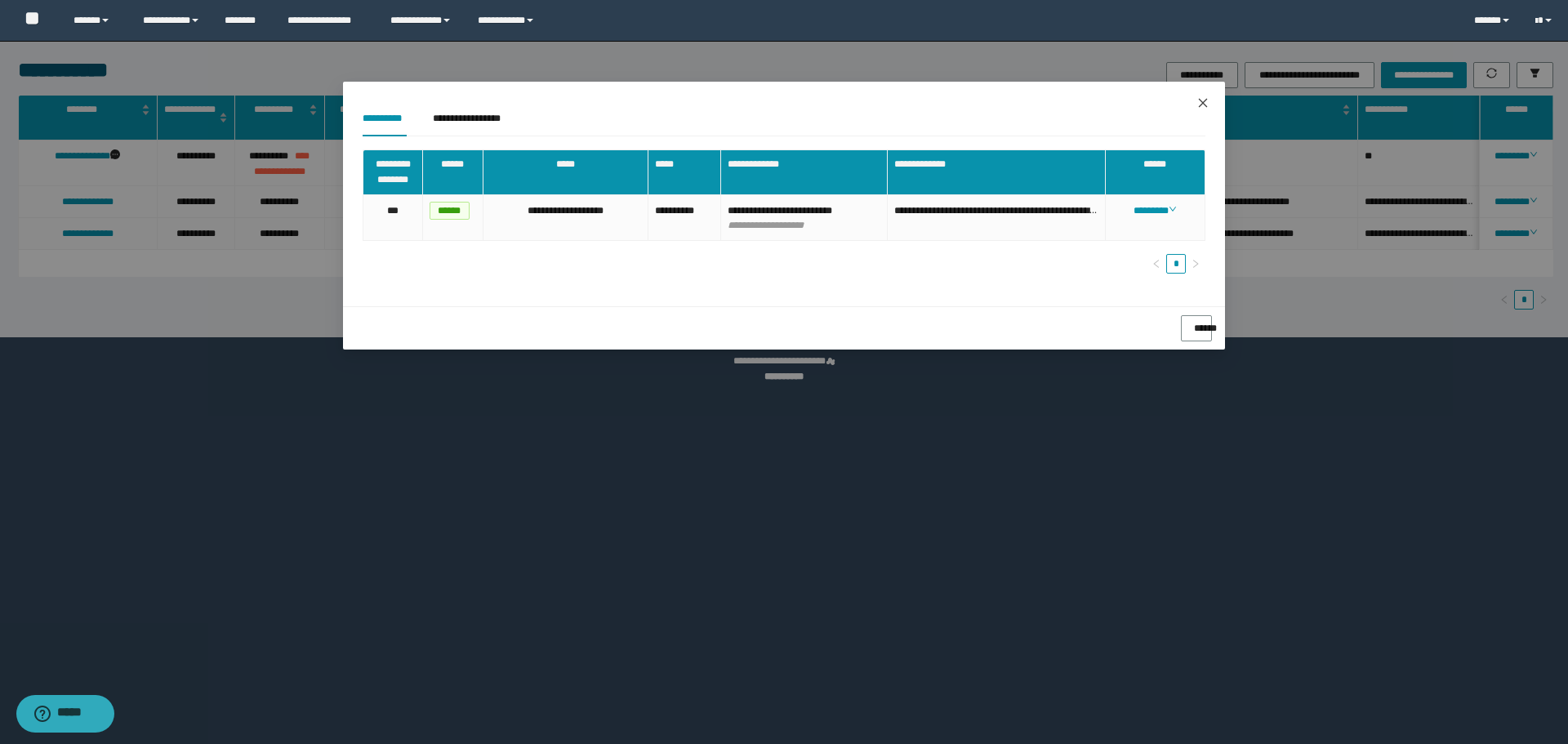 click 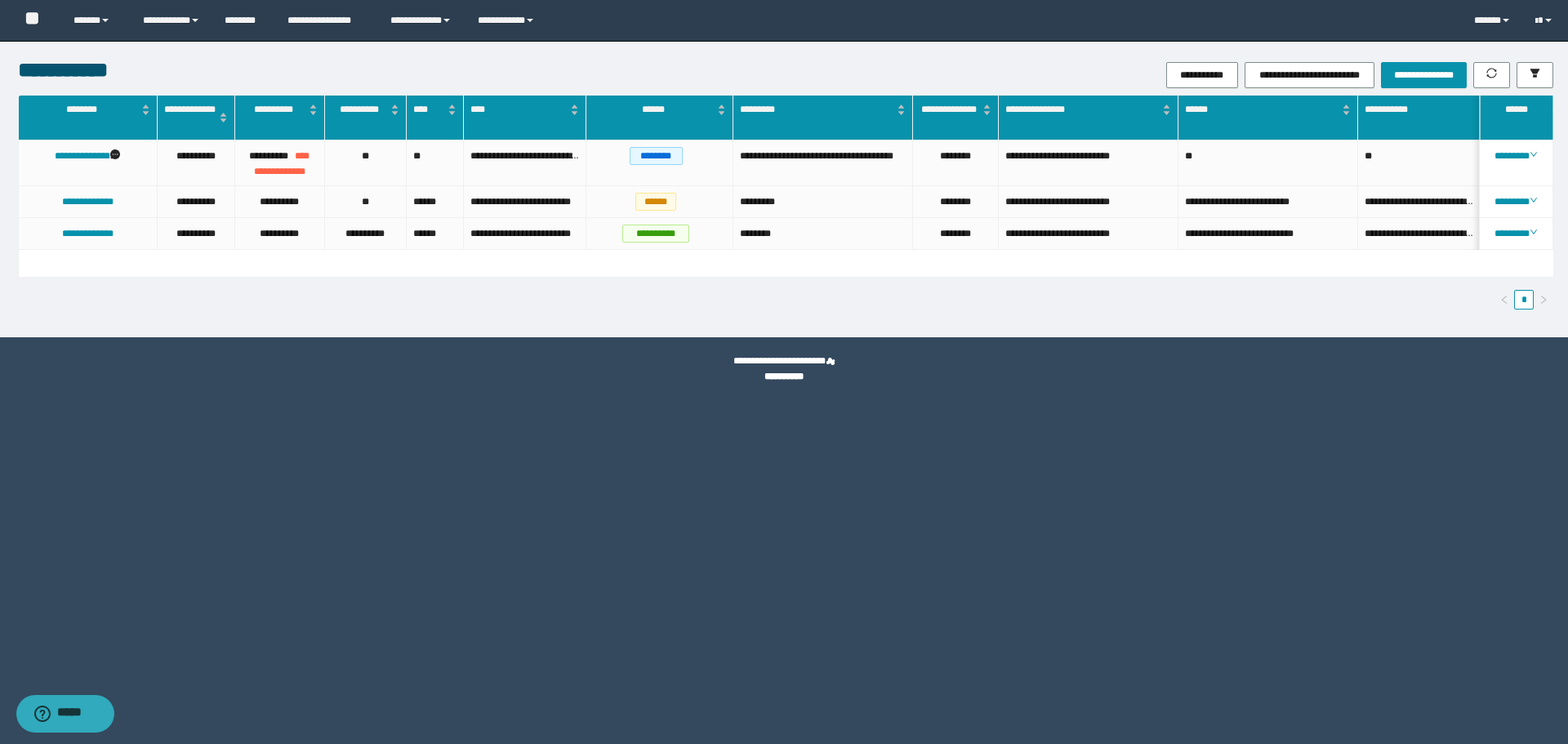 click on "**********" at bounding box center [784, 369] 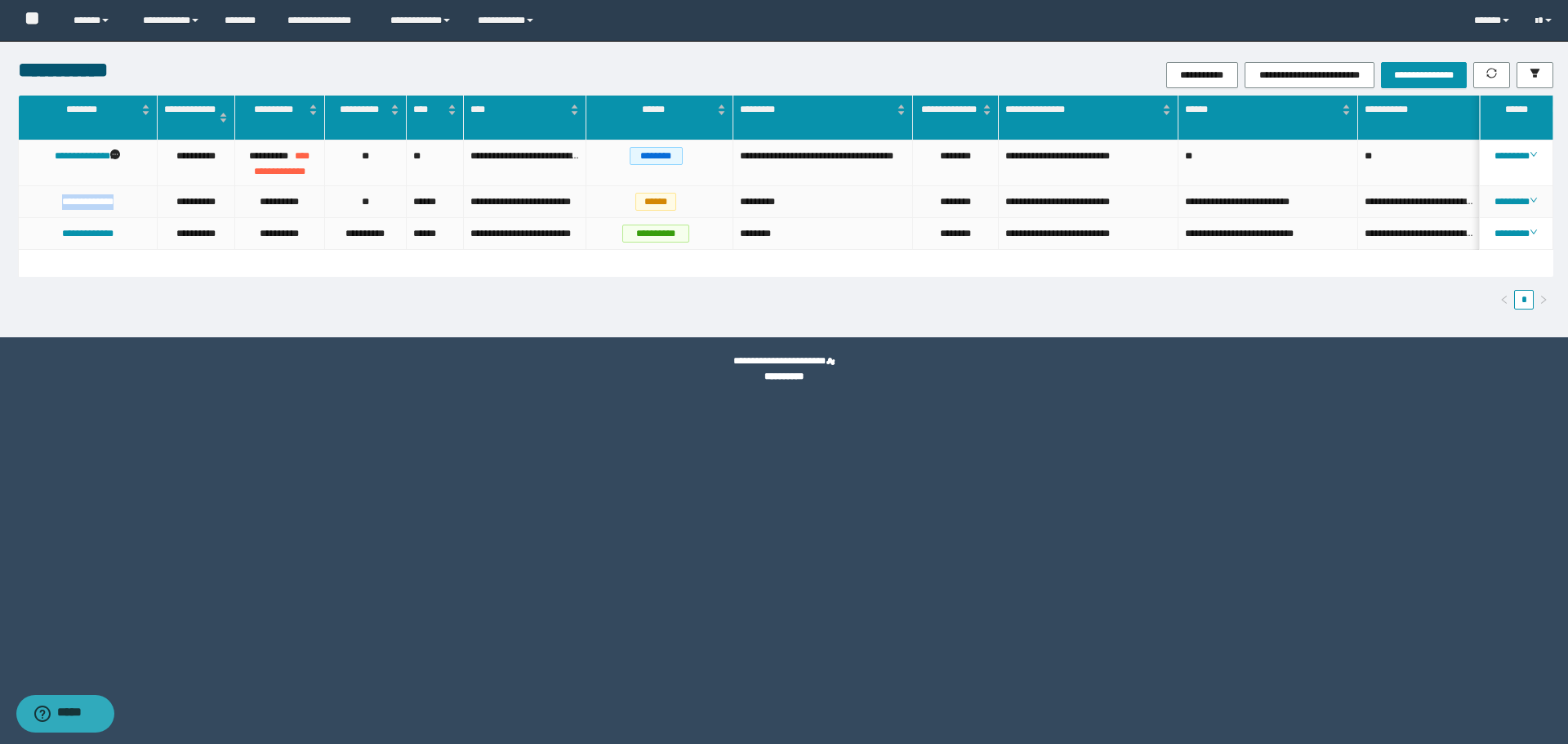 drag, startPoint x: 132, startPoint y: 204, endPoint x: 50, endPoint y: 207, distance: 82.05486 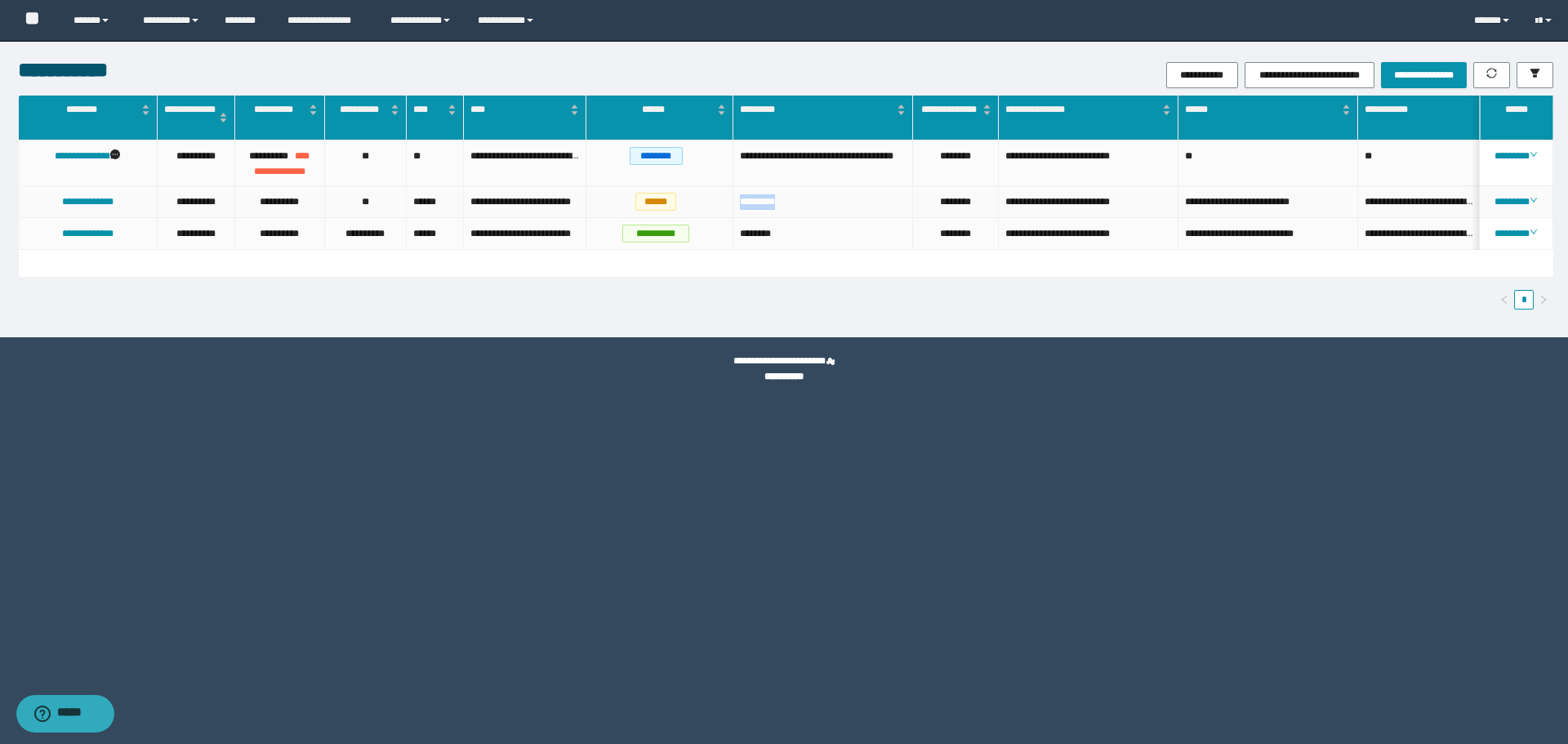 drag, startPoint x: 800, startPoint y: 203, endPoint x: 732, endPoint y: 198, distance: 68.18358 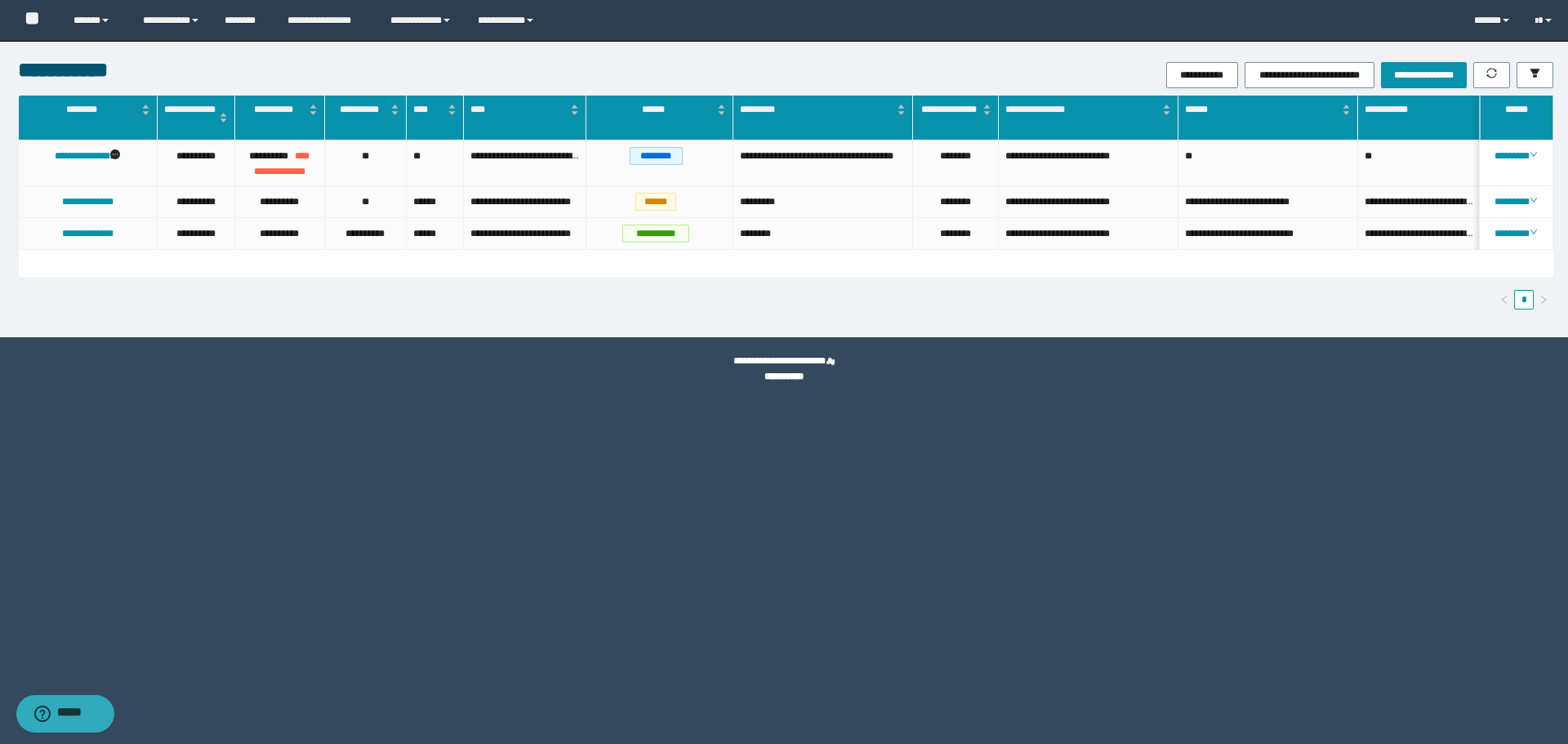 click on "**********" at bounding box center (786, 202) 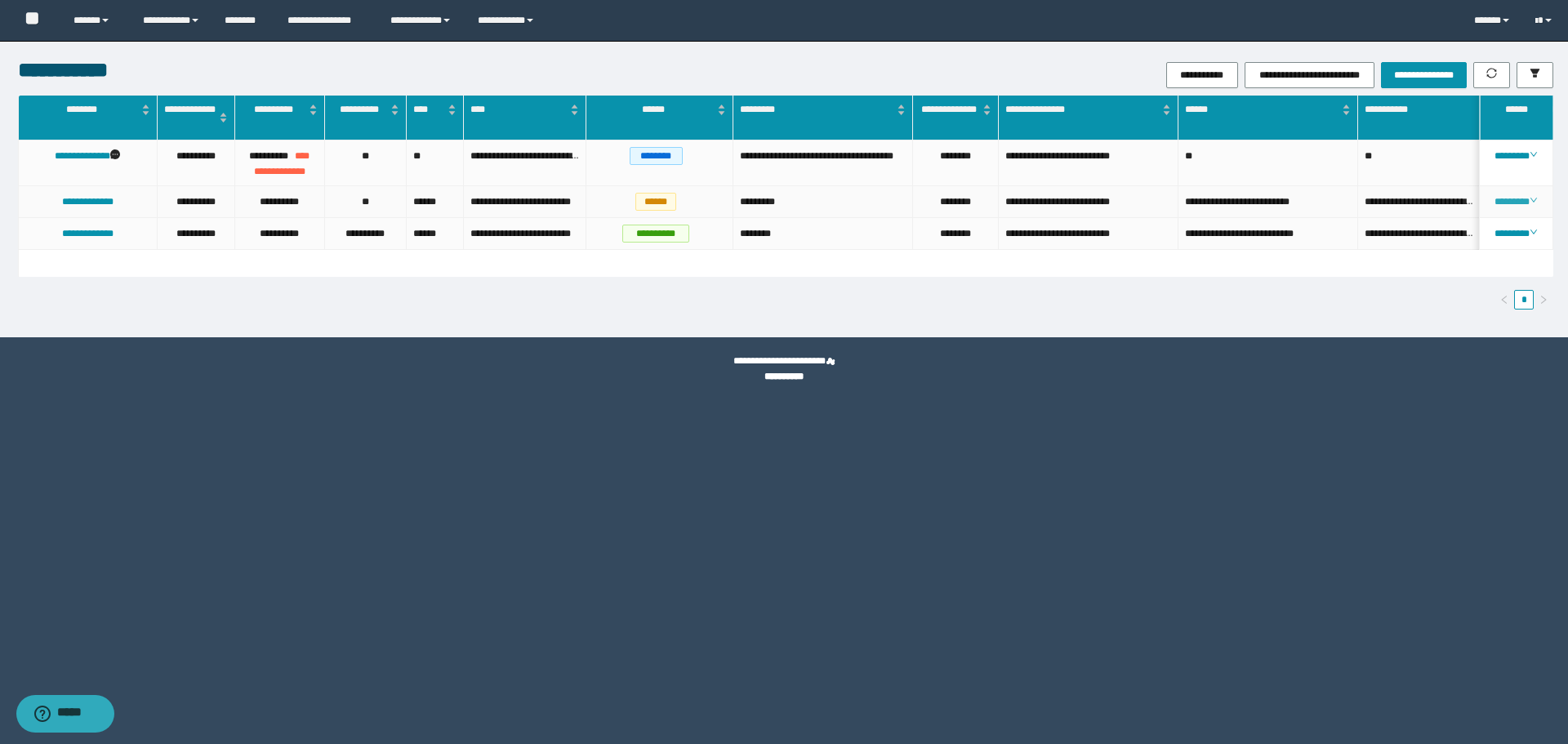click 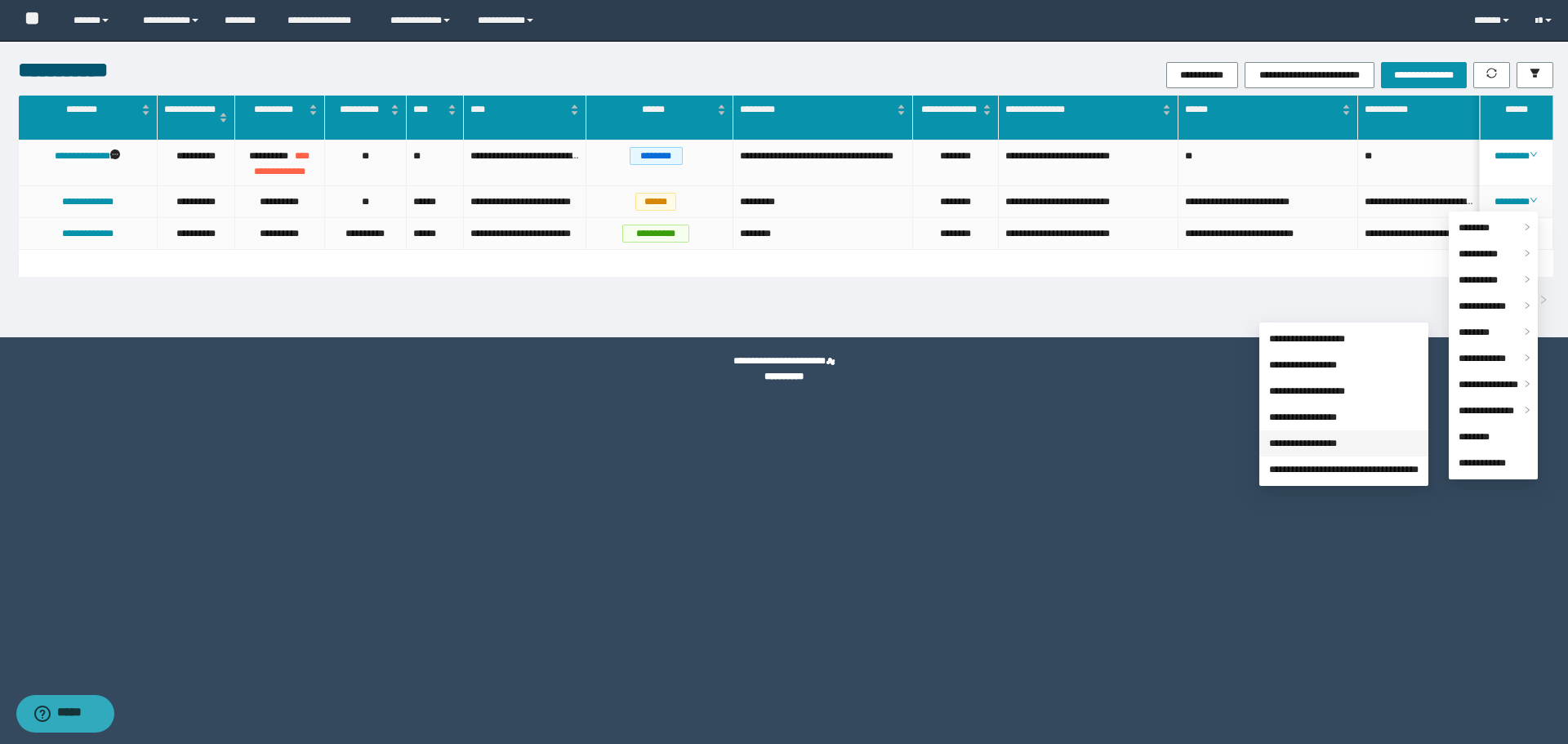 click on "**********" at bounding box center [1303, 443] 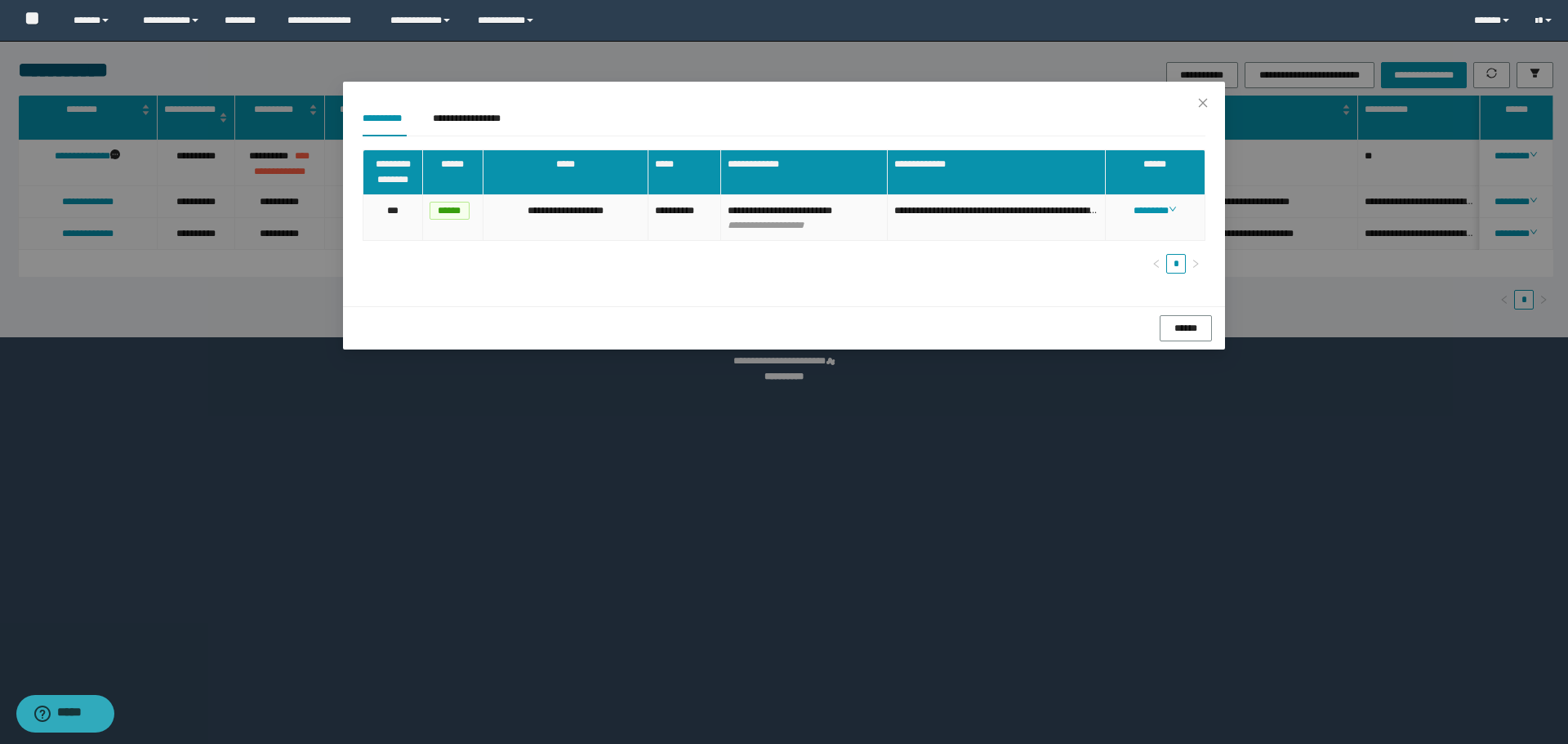 click on "**********" at bounding box center (684, 218) 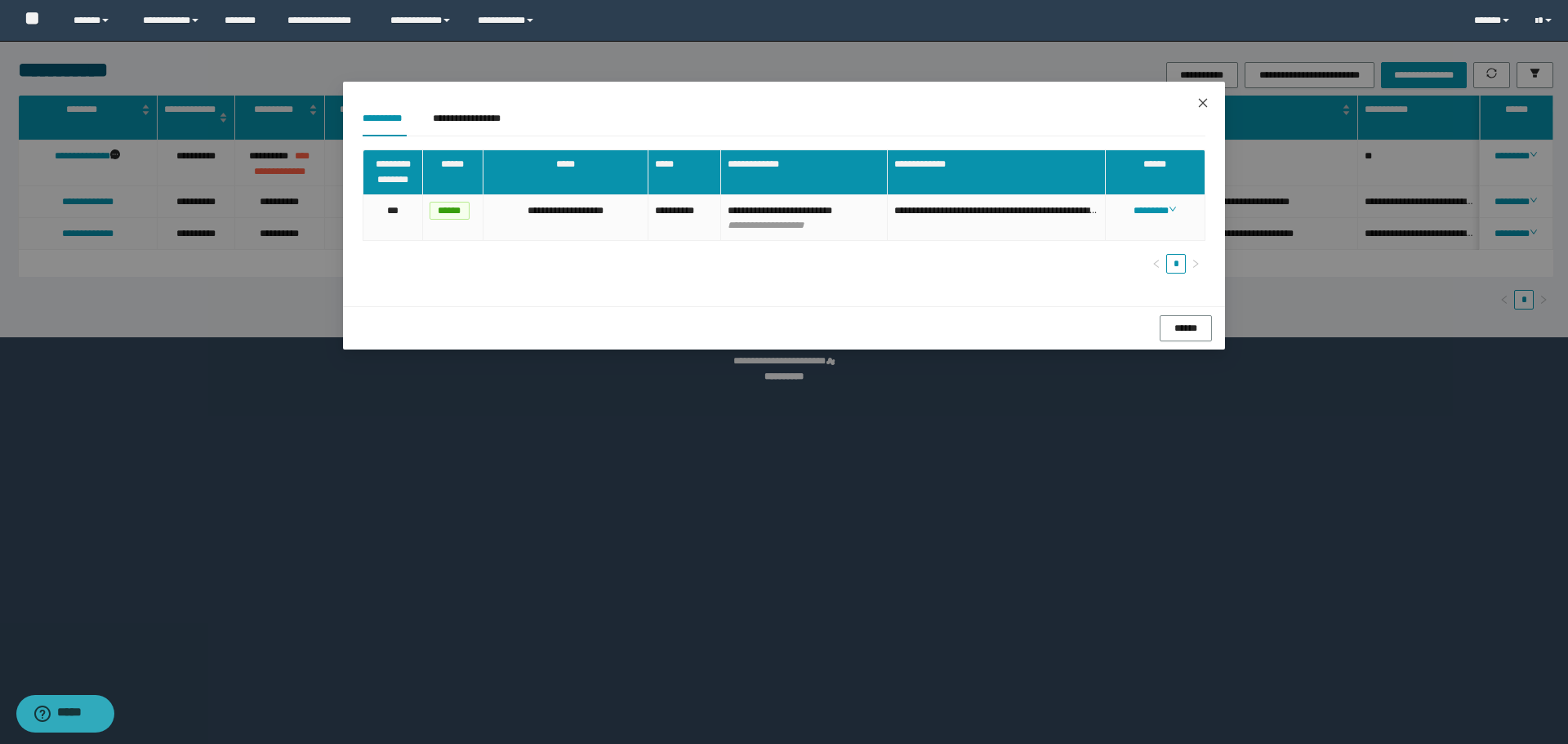 click at bounding box center (1203, 104) 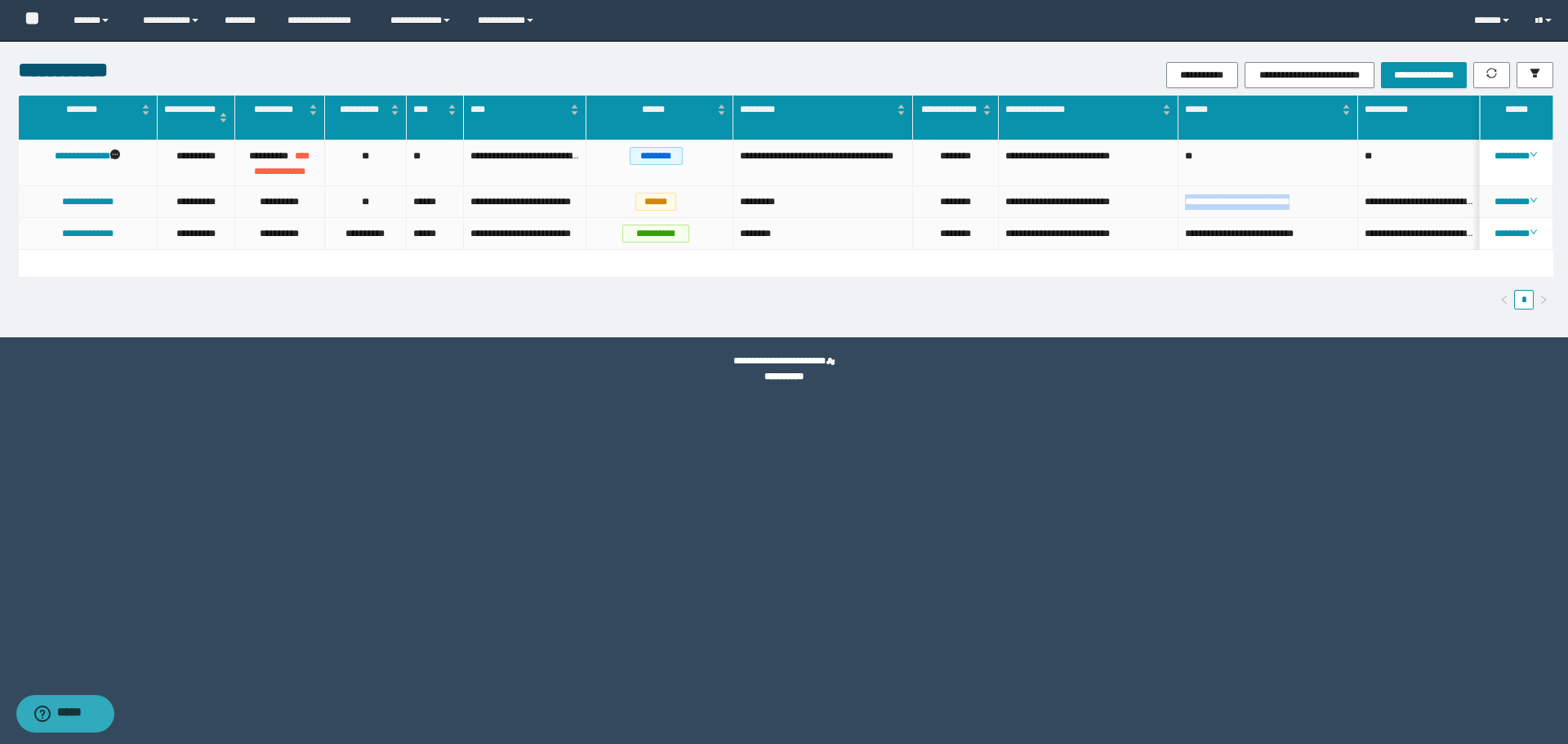 drag, startPoint x: 1315, startPoint y: 203, endPoint x: 1180, endPoint y: 208, distance: 135.09256 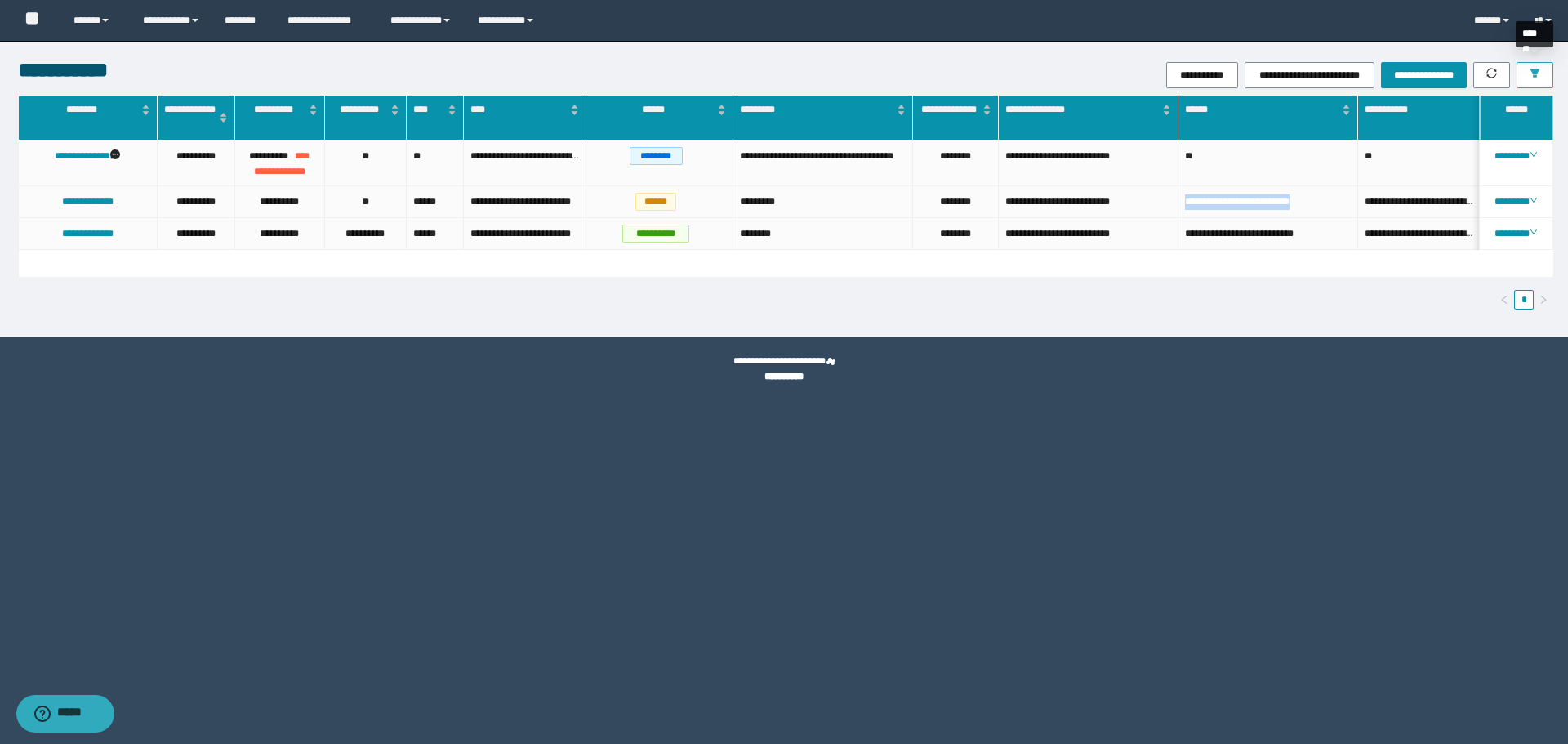 click 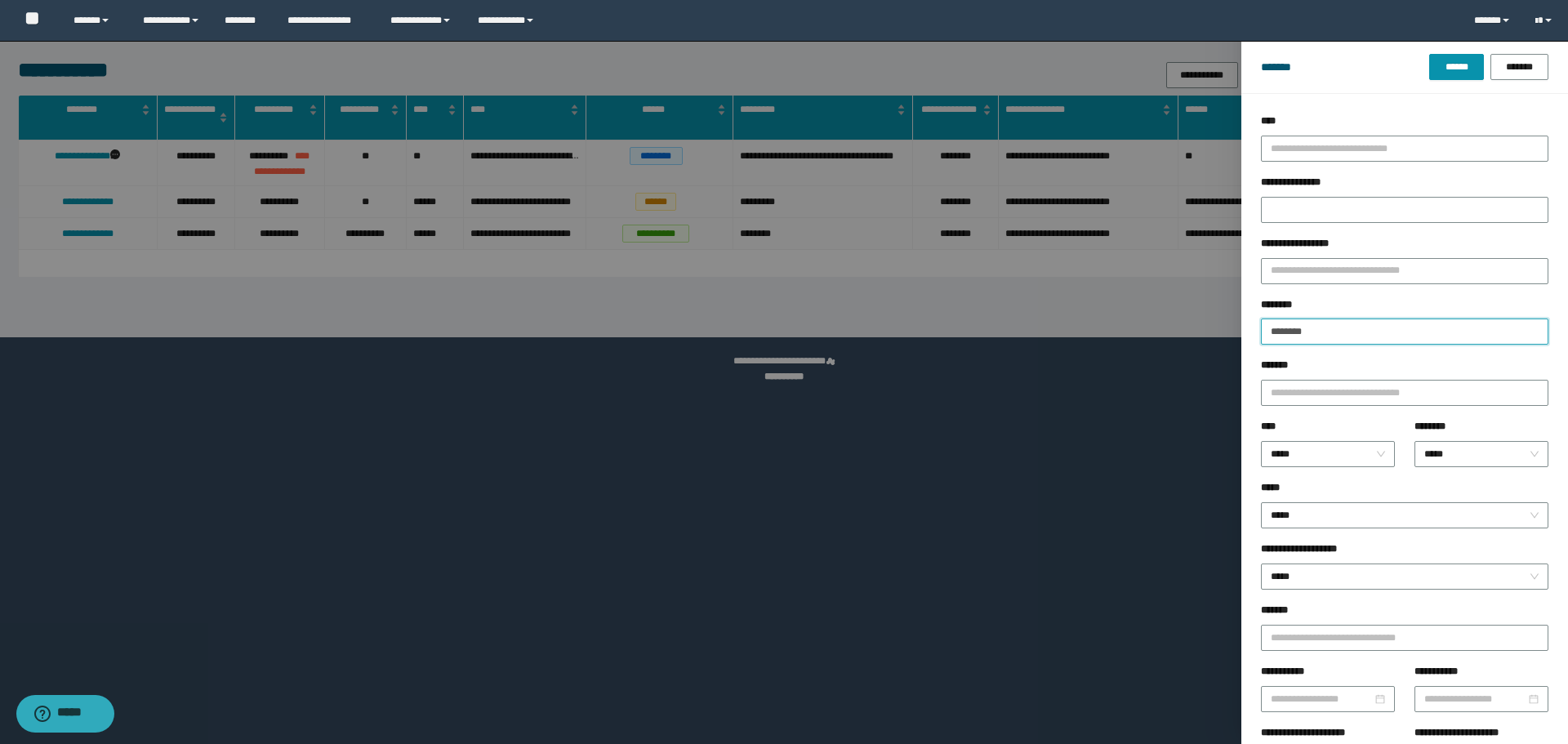 drag, startPoint x: 1354, startPoint y: 330, endPoint x: 909, endPoint y: 331, distance: 445.0011 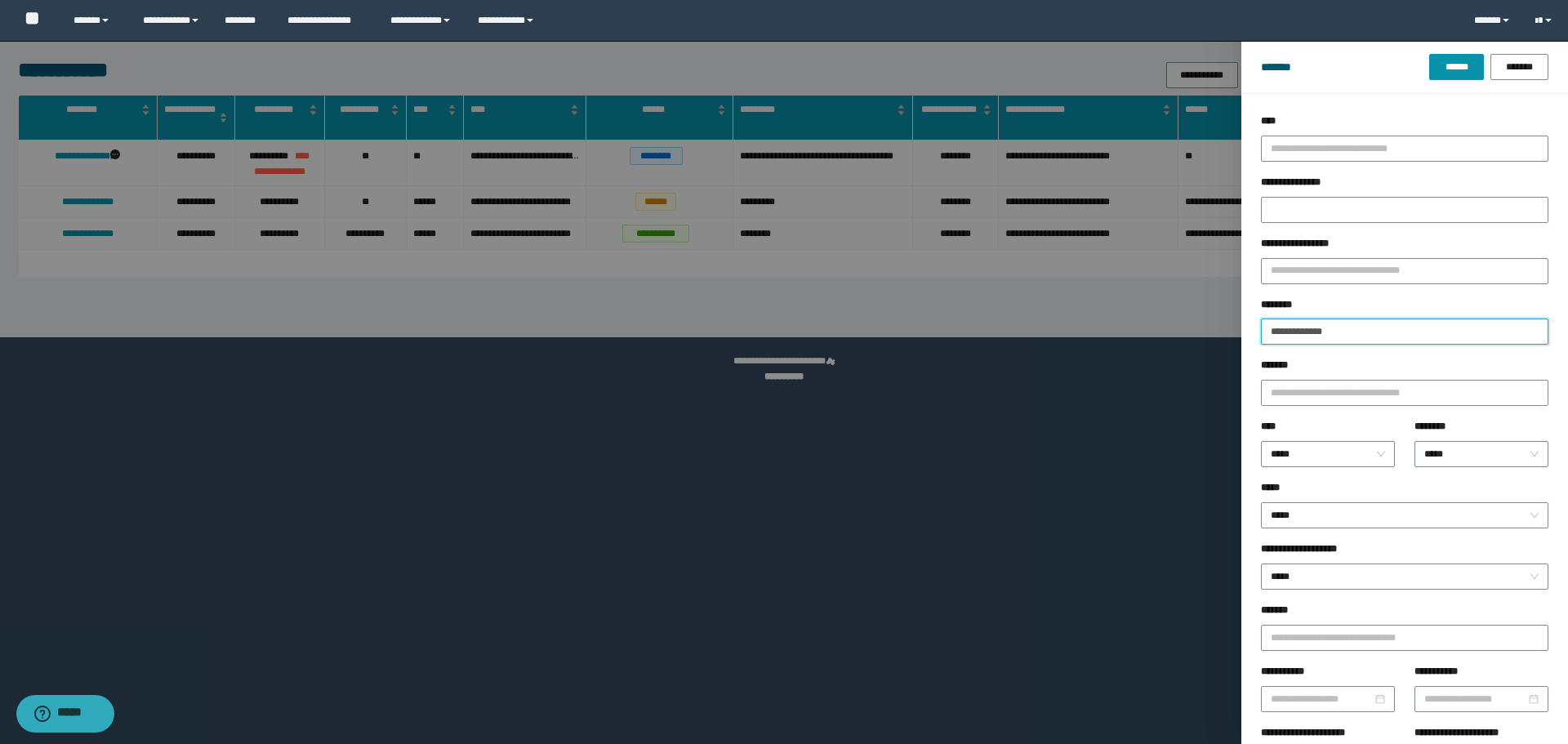 click on "**********" at bounding box center (1405, 332) 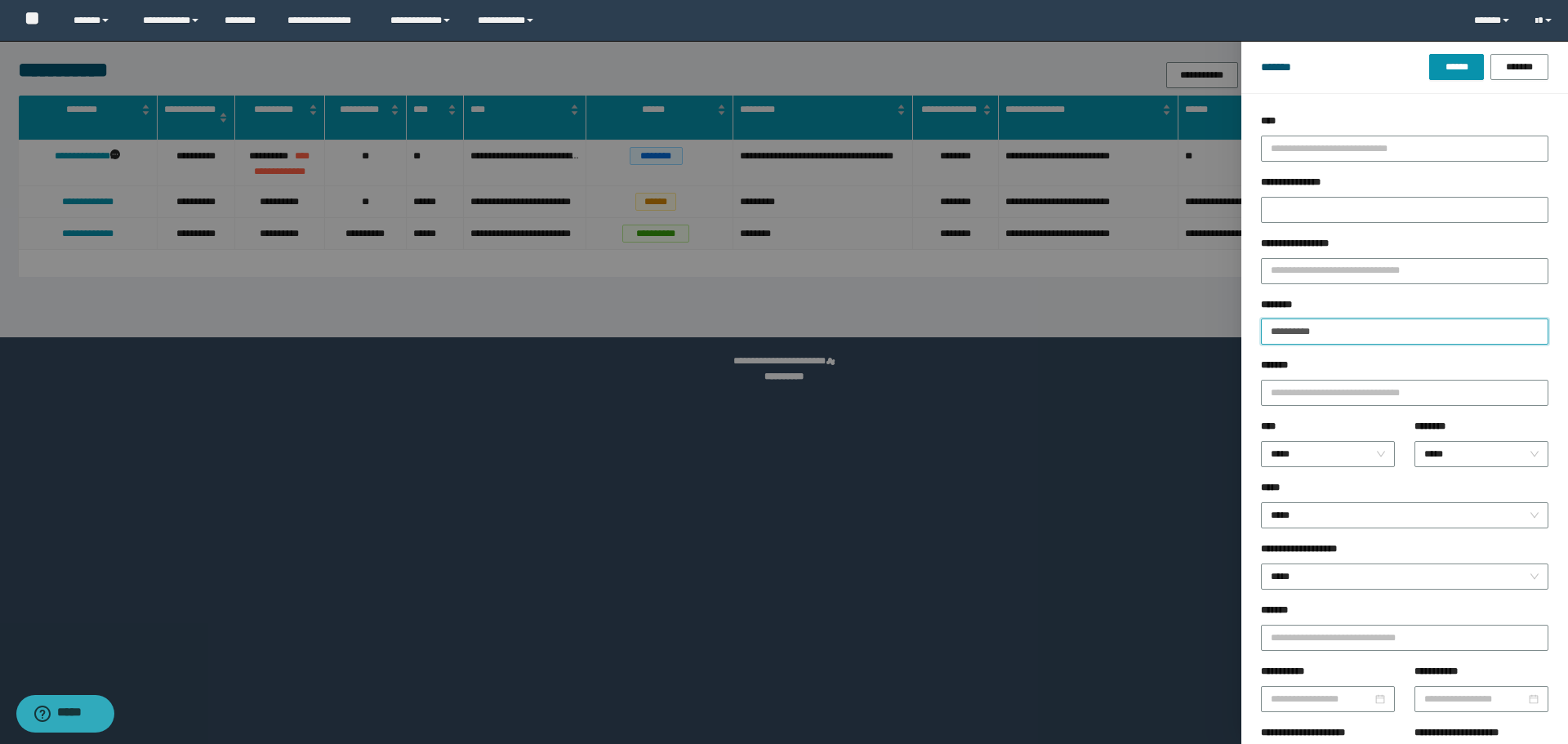 type on "**********" 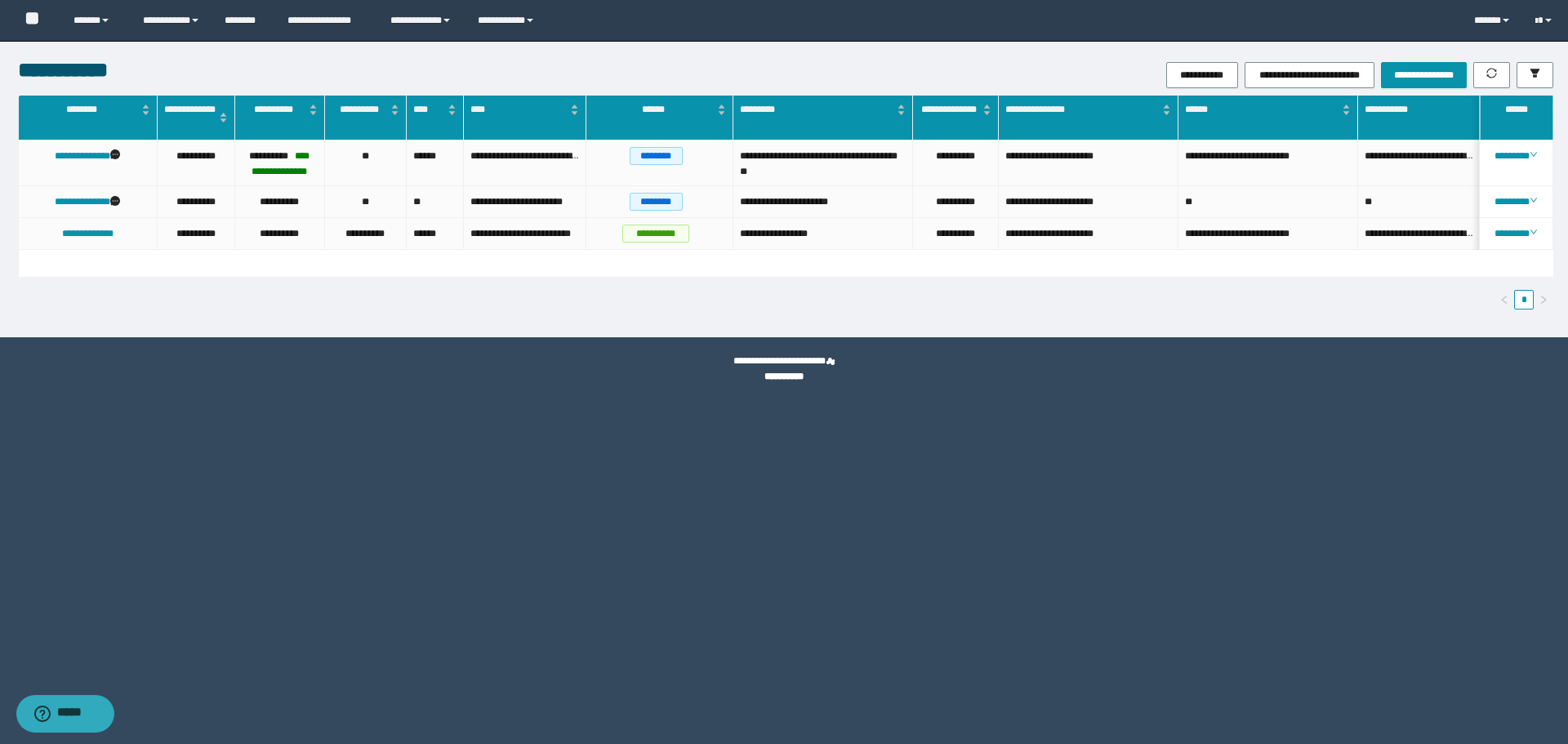 click on "*" at bounding box center [786, 300] 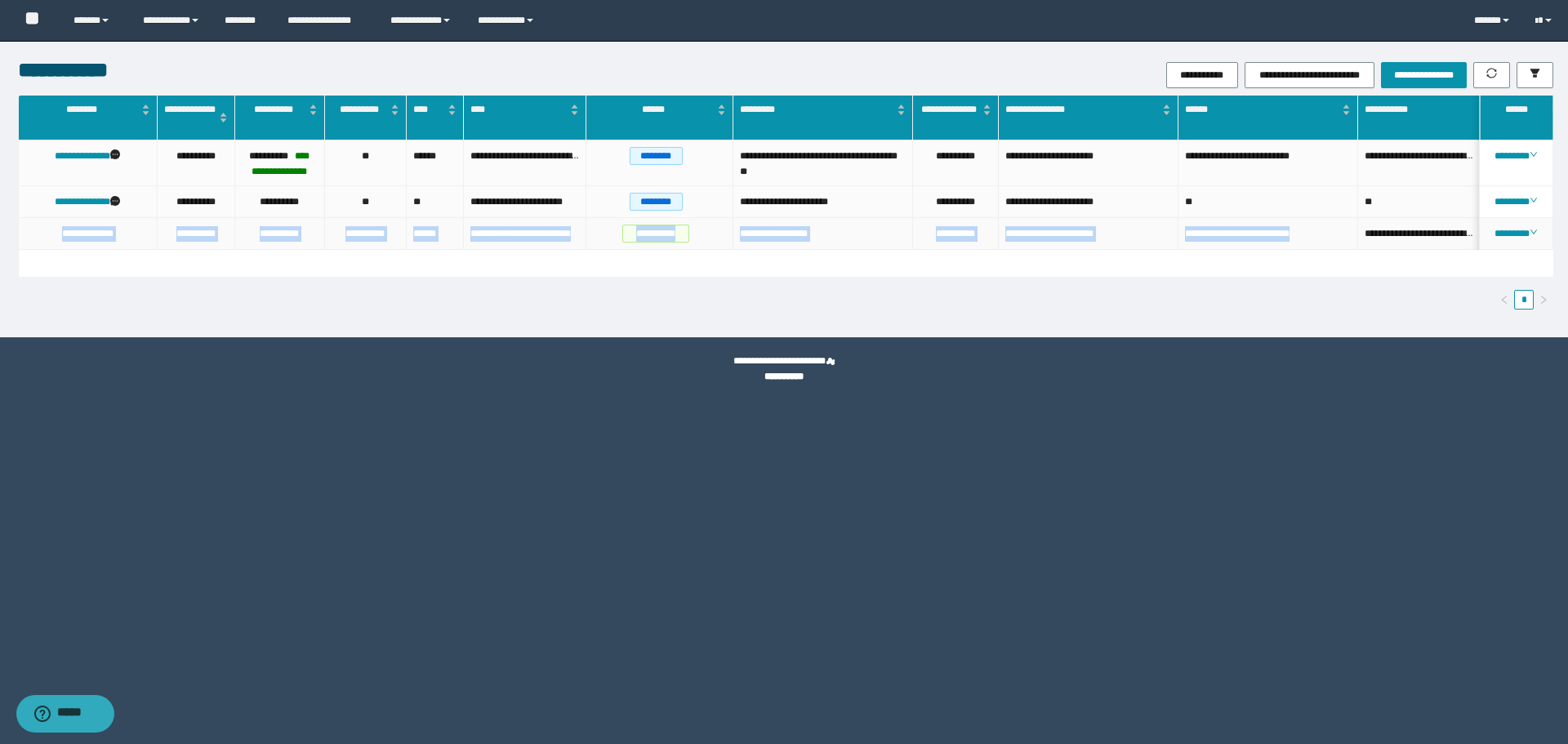 drag, startPoint x: 42, startPoint y: 234, endPoint x: 1325, endPoint y: 238, distance: 1283.0062 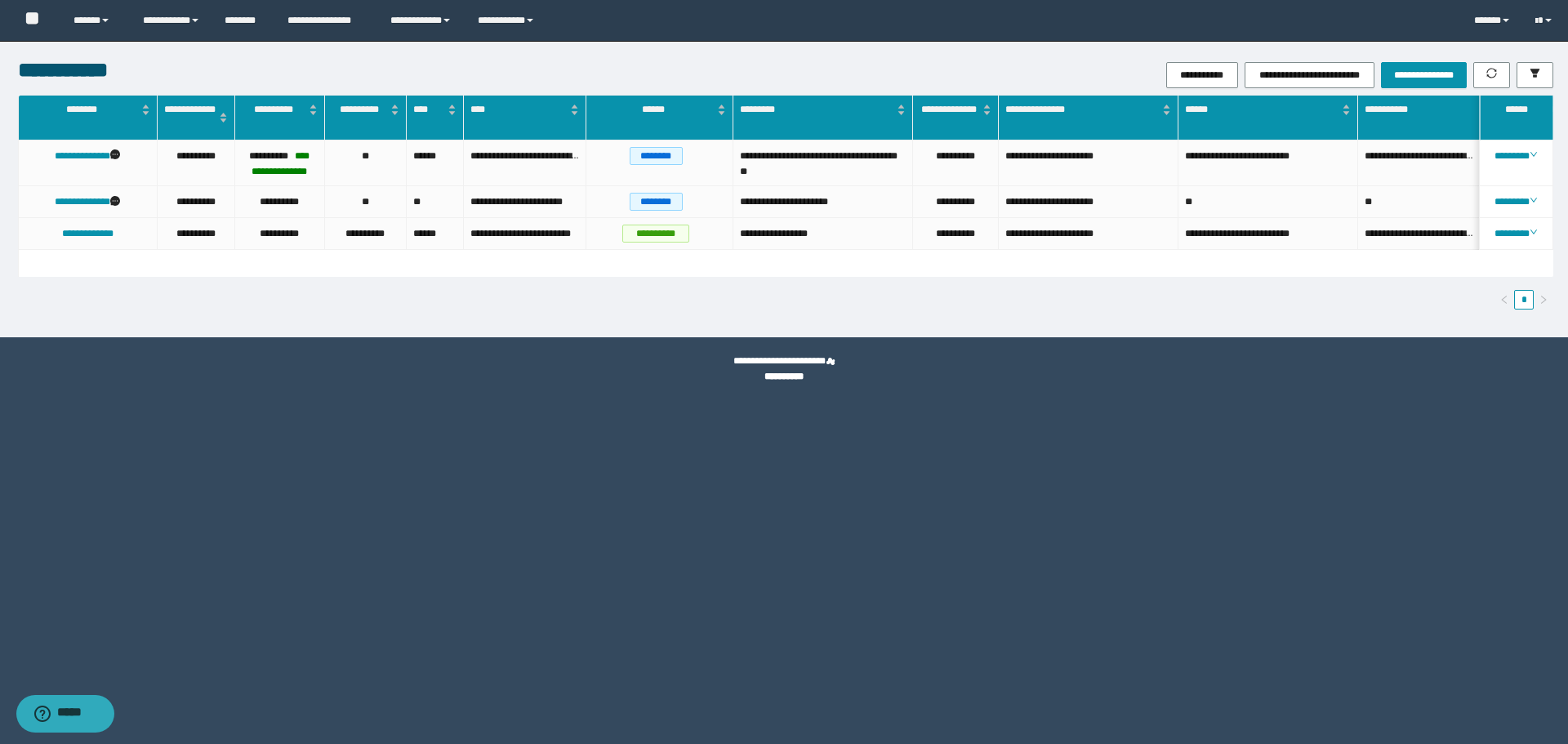 drag, startPoint x: 1302, startPoint y: 432, endPoint x: 1363, endPoint y: 314, distance: 132.83448 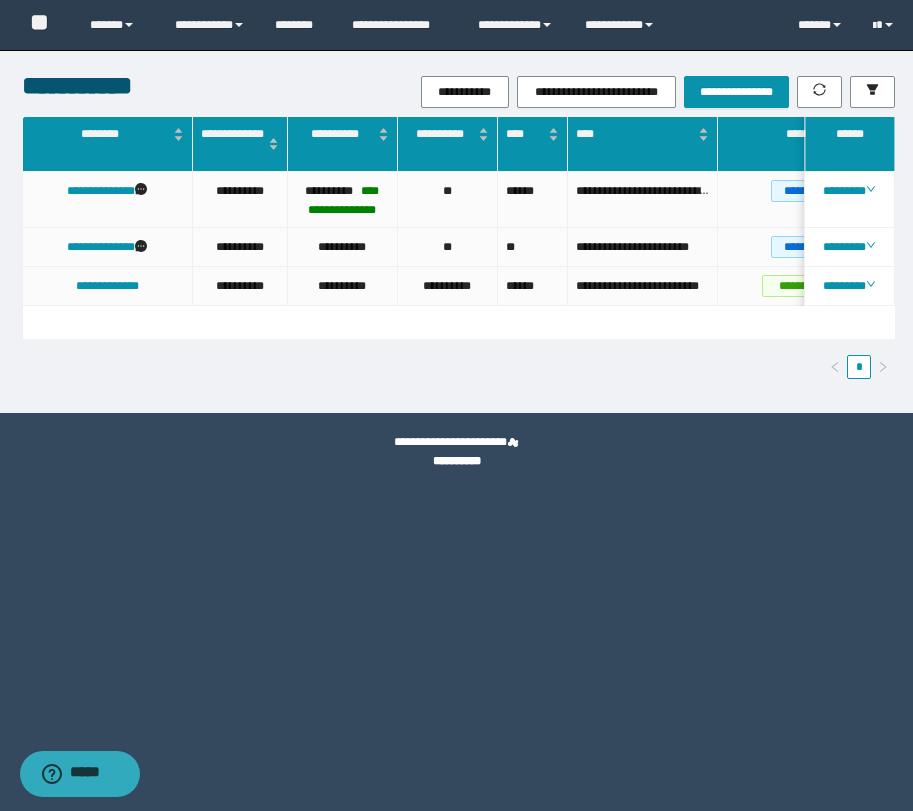 scroll, scrollTop: 0, scrollLeft: 83, axis: horizontal 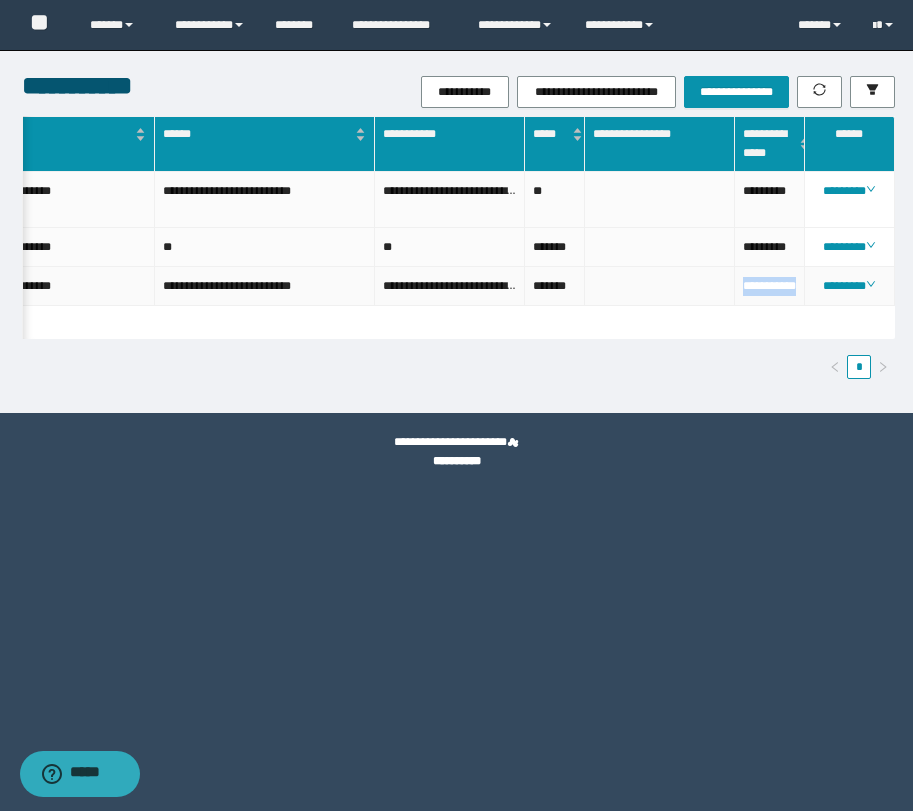 drag, startPoint x: 774, startPoint y: 304, endPoint x: 742, endPoint y: 293, distance: 33.83785 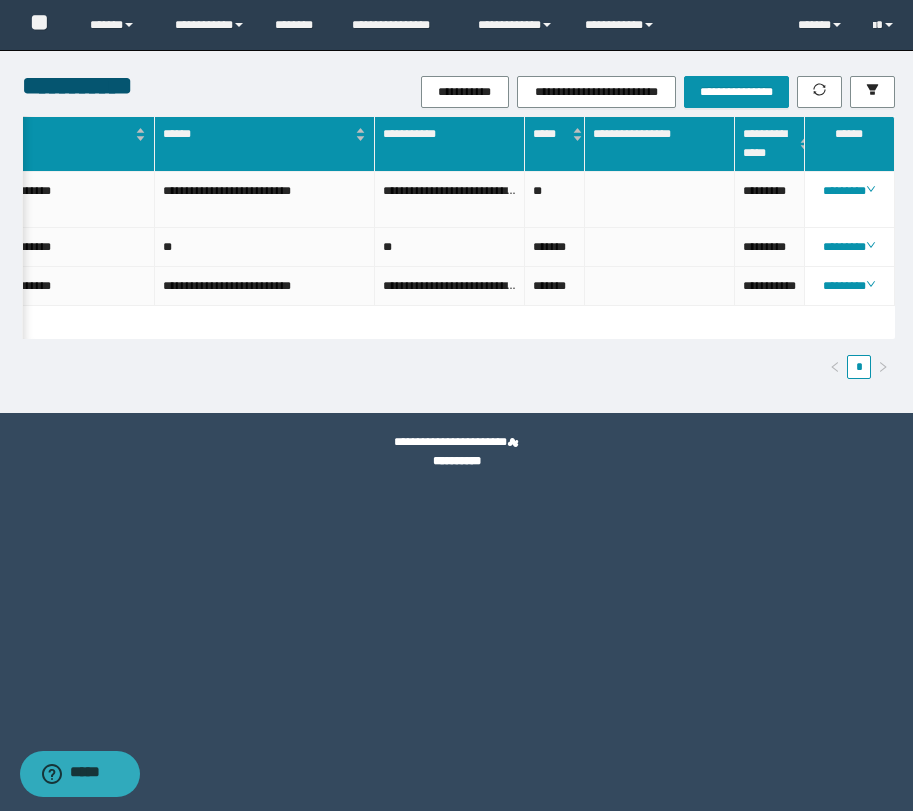 drag, startPoint x: 232, startPoint y: 589, endPoint x: 137, endPoint y: 533, distance: 110.276924 